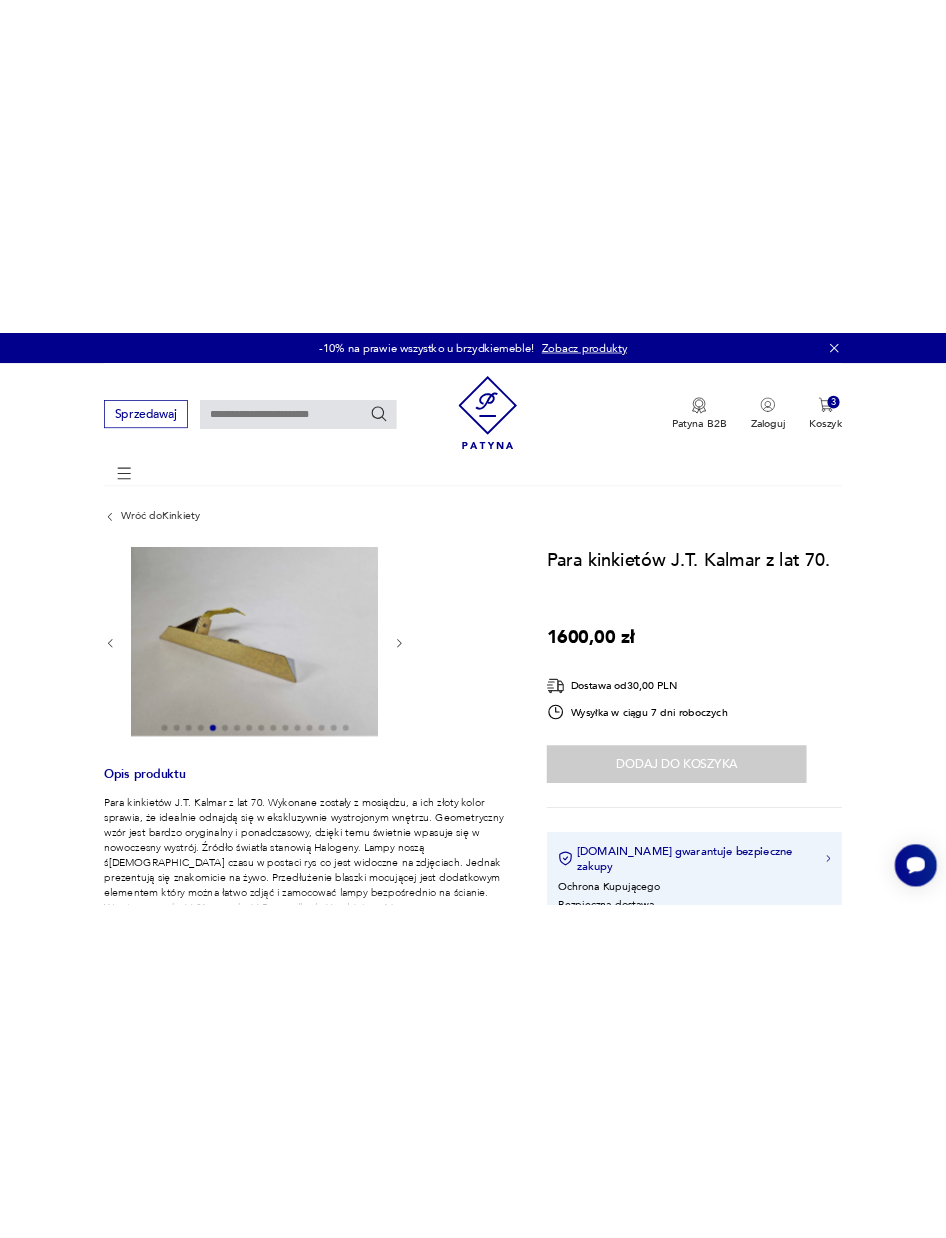 scroll, scrollTop: 1141, scrollLeft: 0, axis: vertical 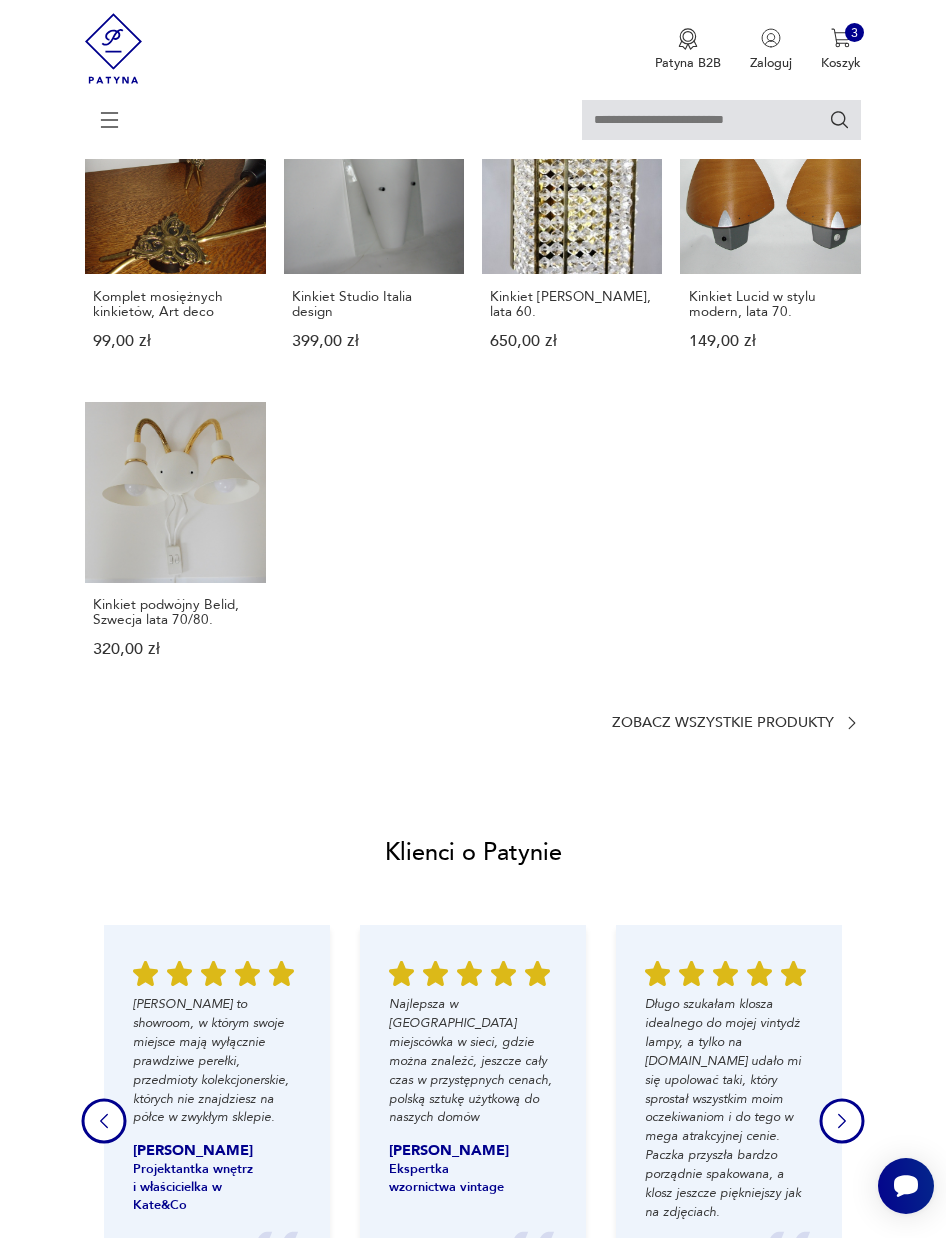 click at bounding box center (841, 38) 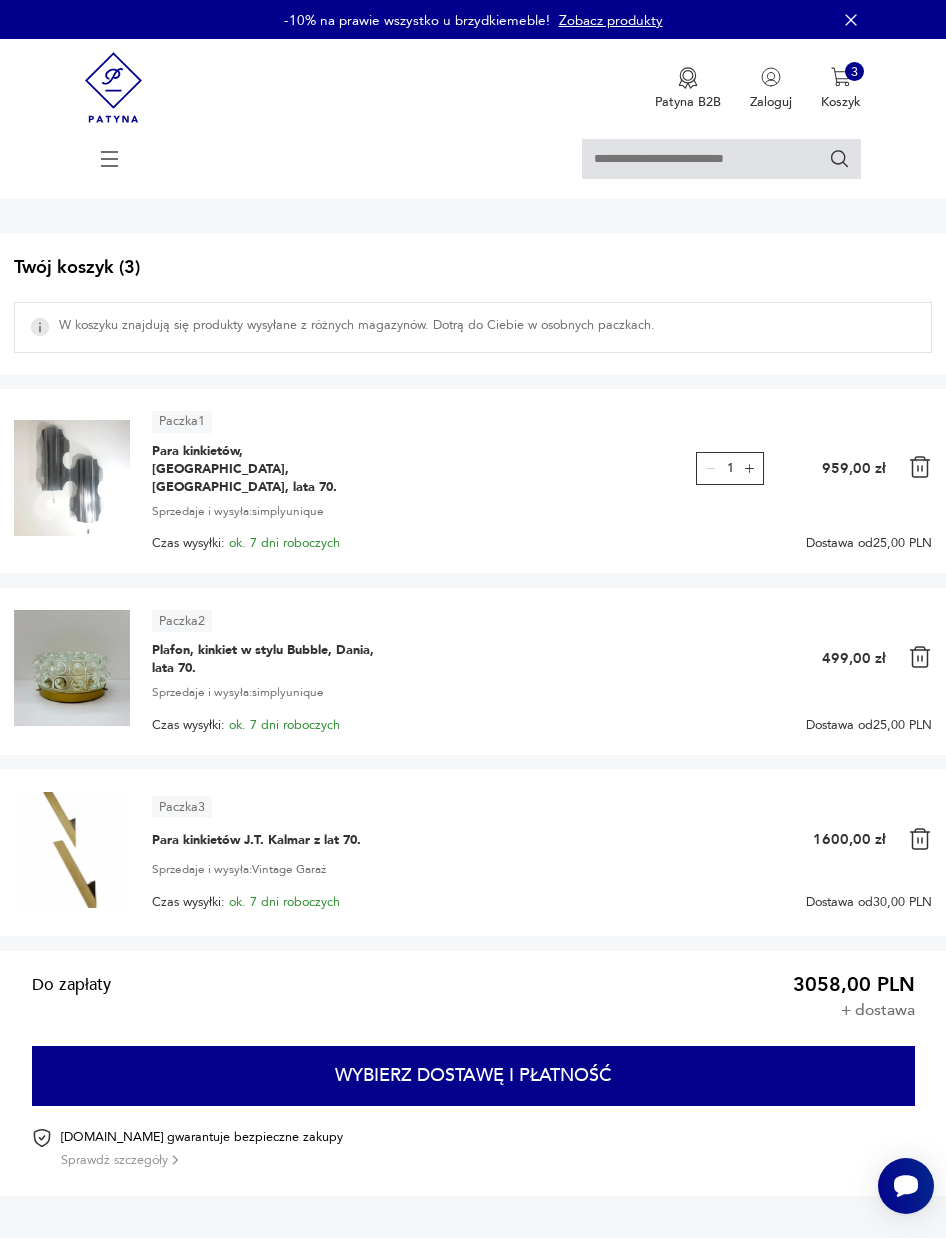 click on "Plafon, kinkiet w stylu Bubble, Dania, lata 70." at bounding box center [264, 659] 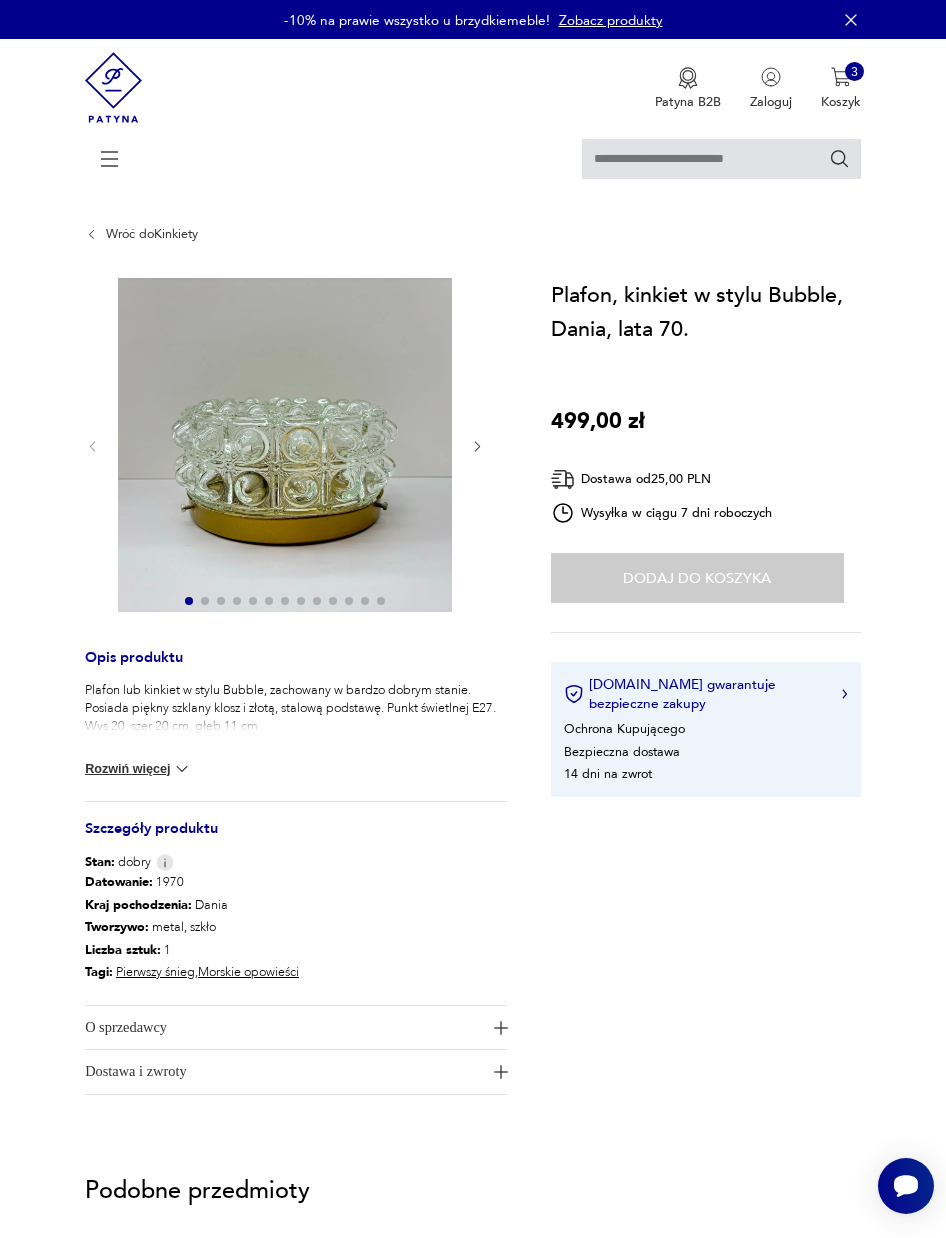 click on "Dodaj do koszyka" at bounding box center (697, 578) 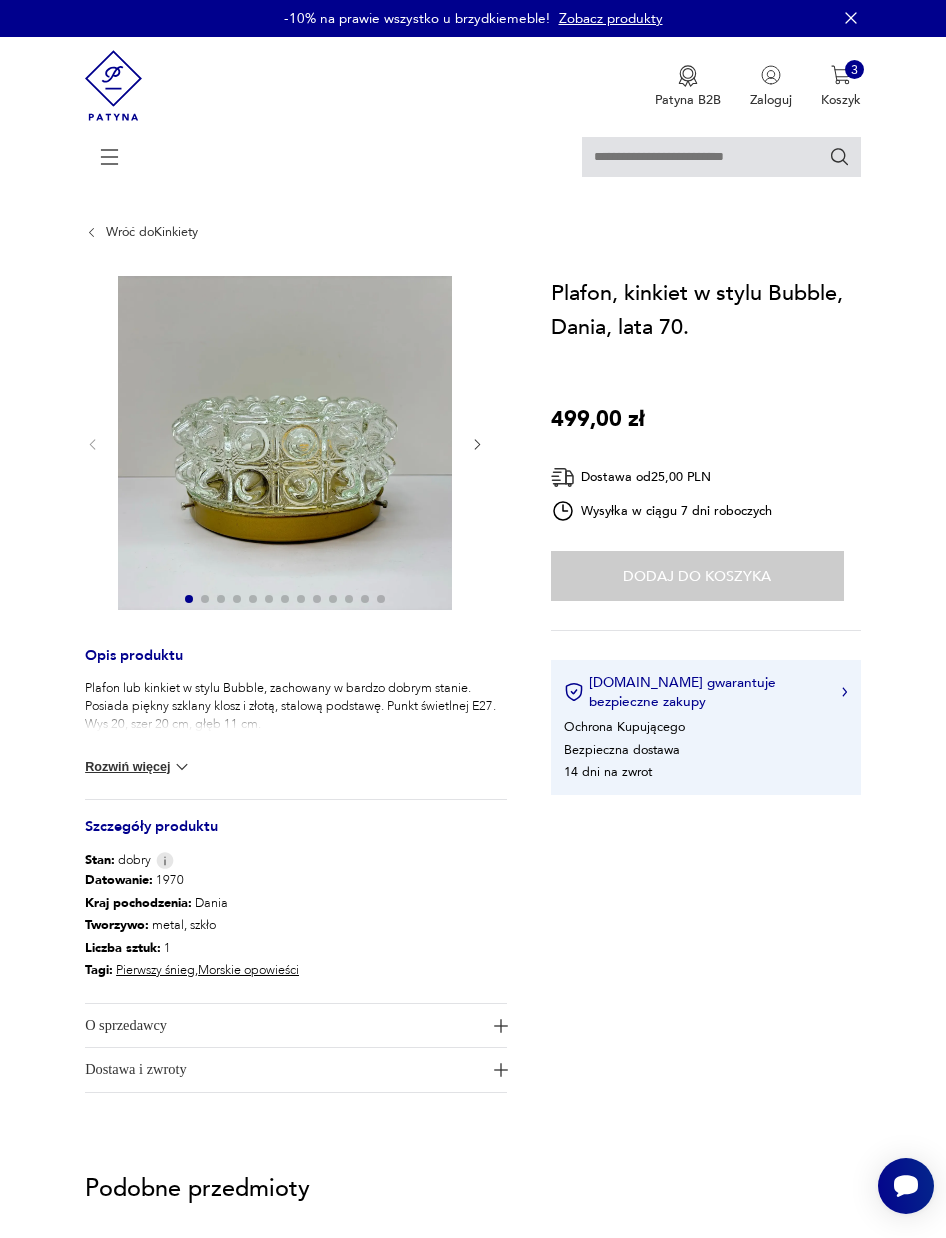 click at bounding box center [841, 75] 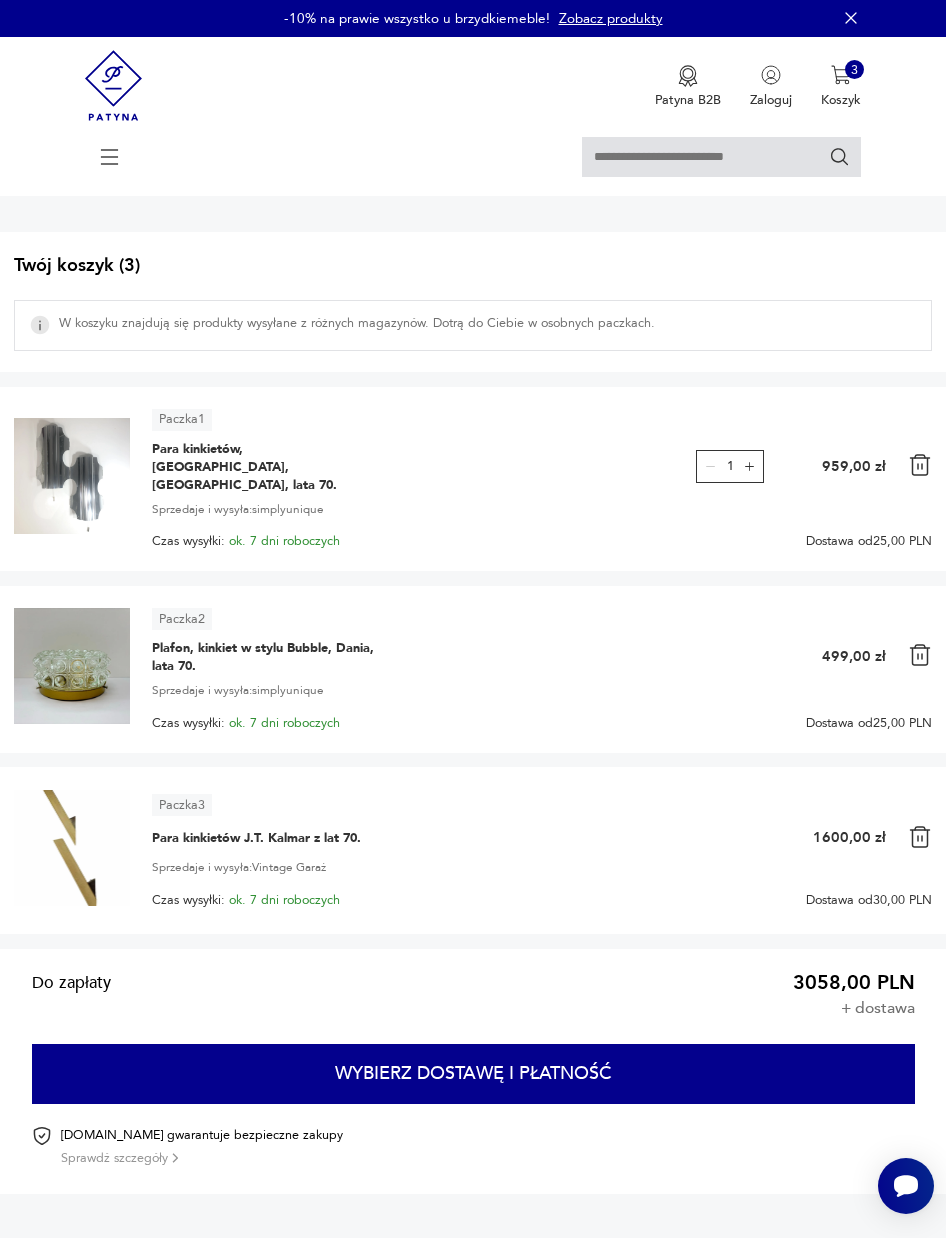 click at bounding box center [920, 465] 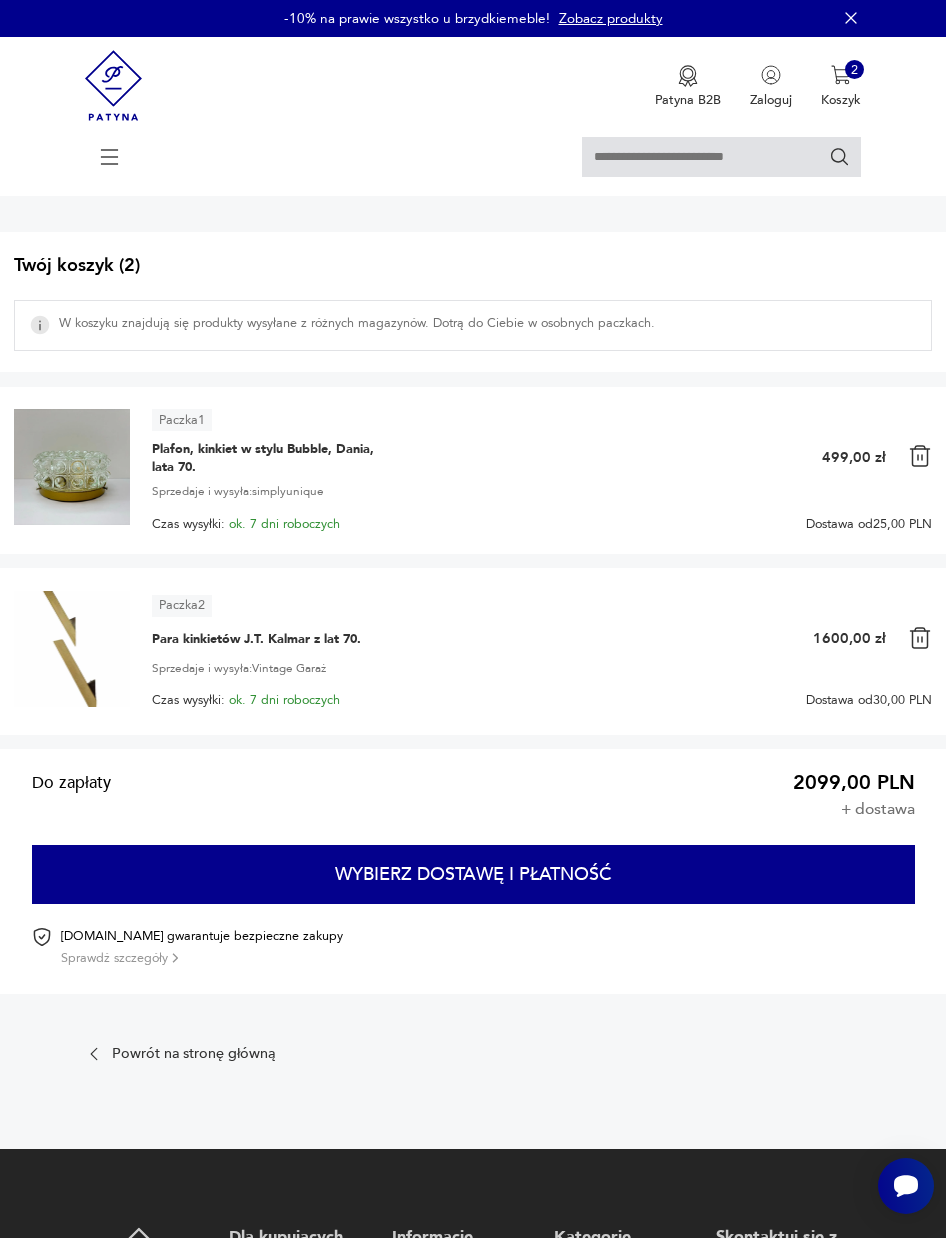 click at bounding box center (920, 638) 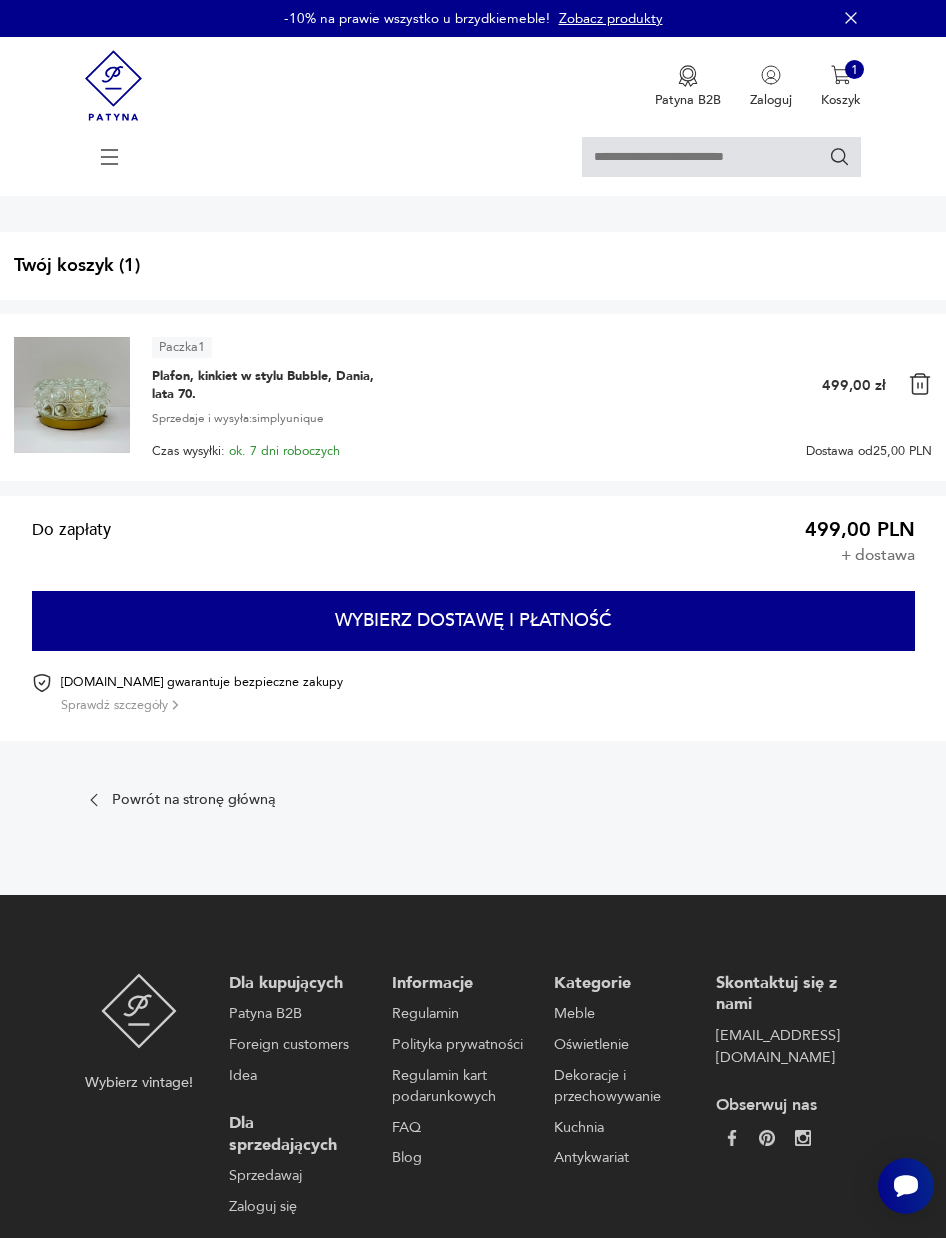 click on "Wybierz dostawę i płatność" at bounding box center [473, 621] 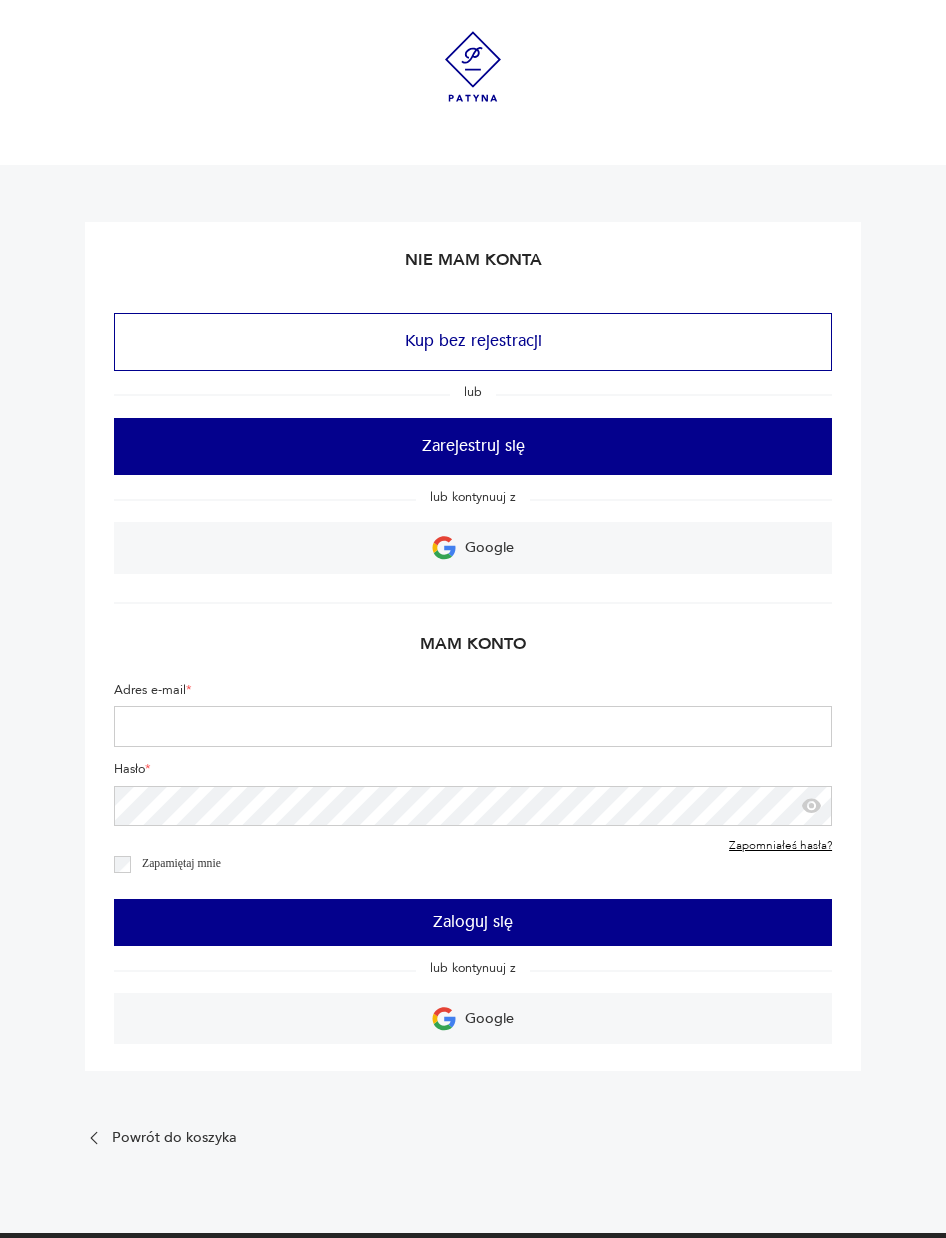 click on "Kup bez rejestracji" at bounding box center (473, 342) 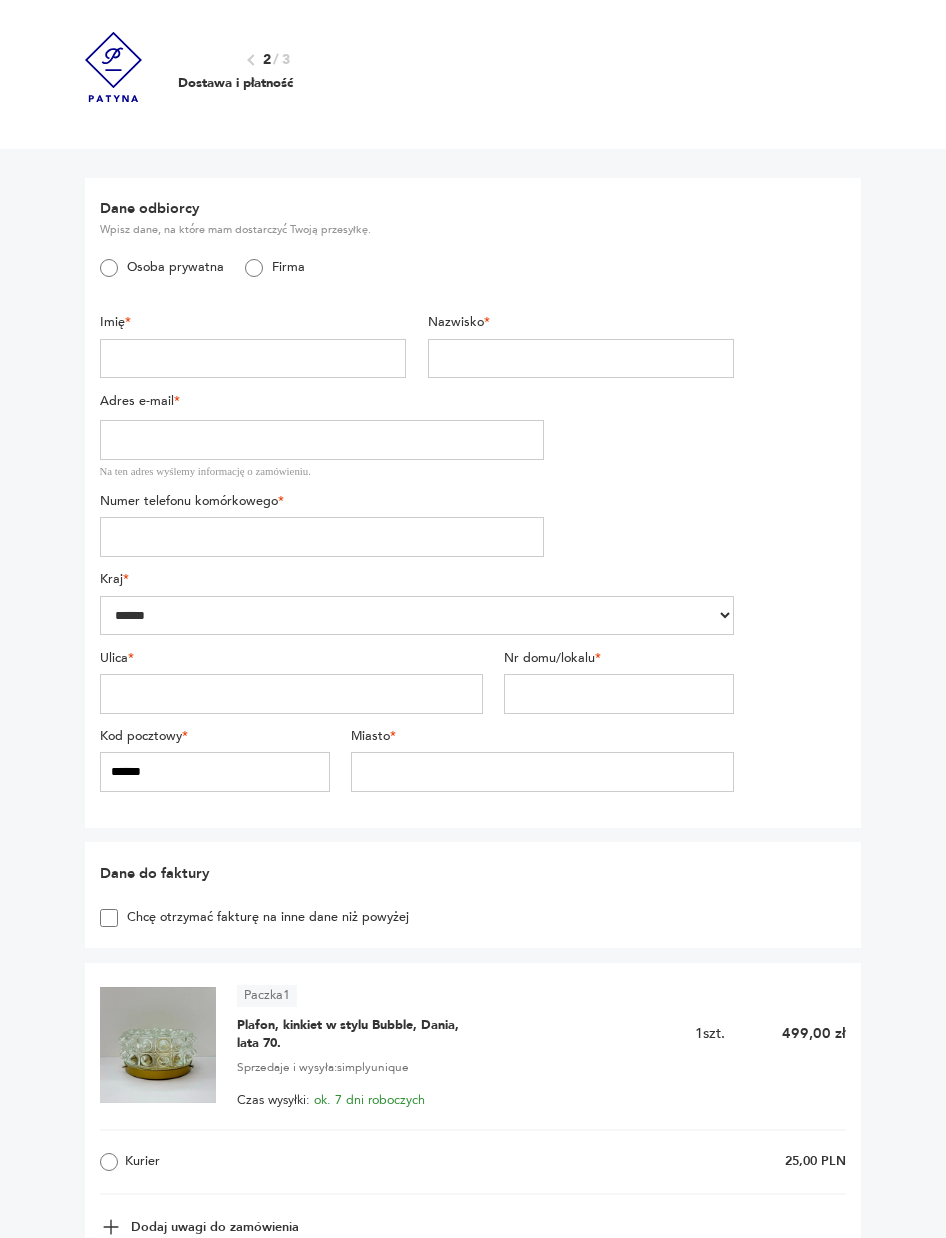 click at bounding box center [253, 359] 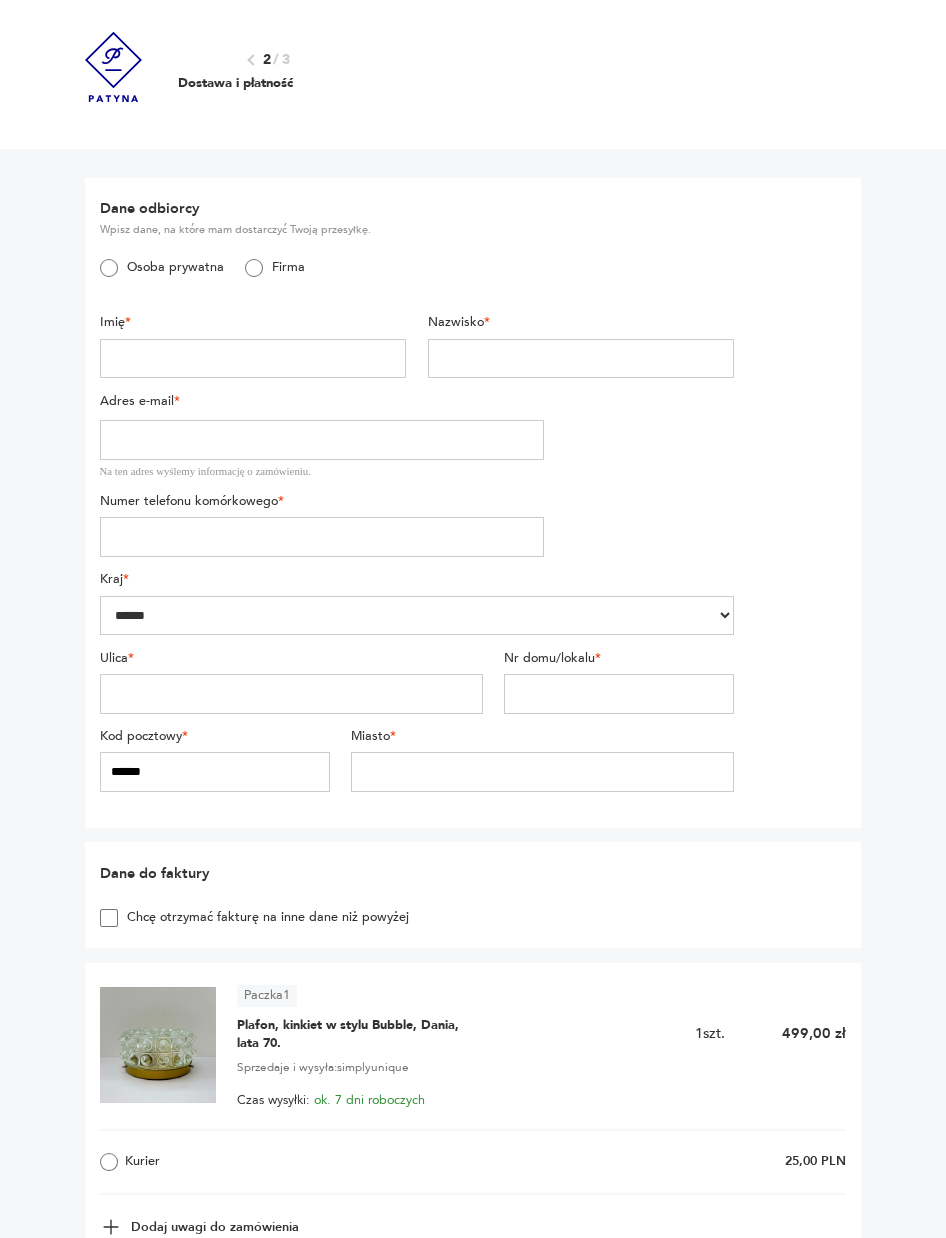 type on "******" 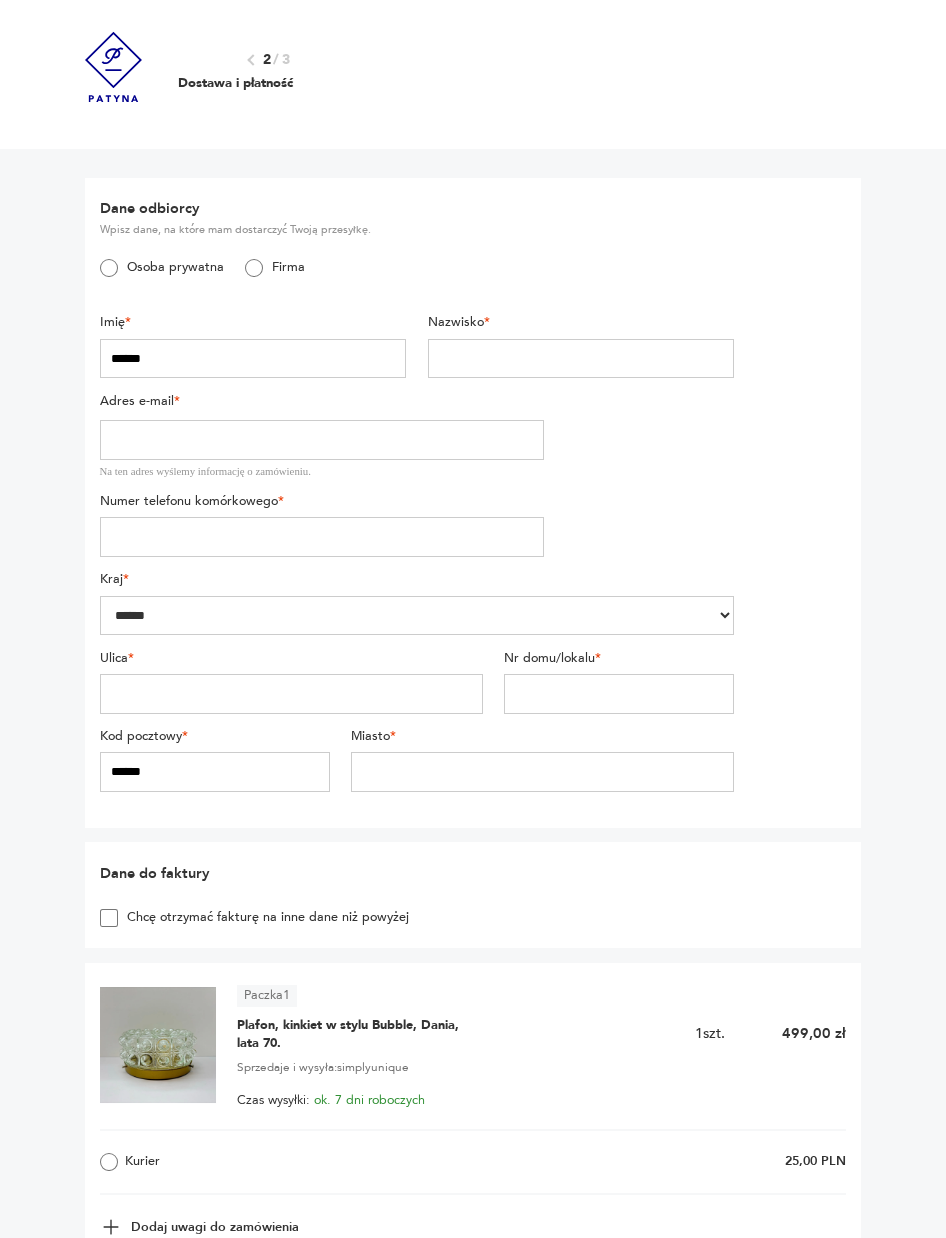 type on "*****" 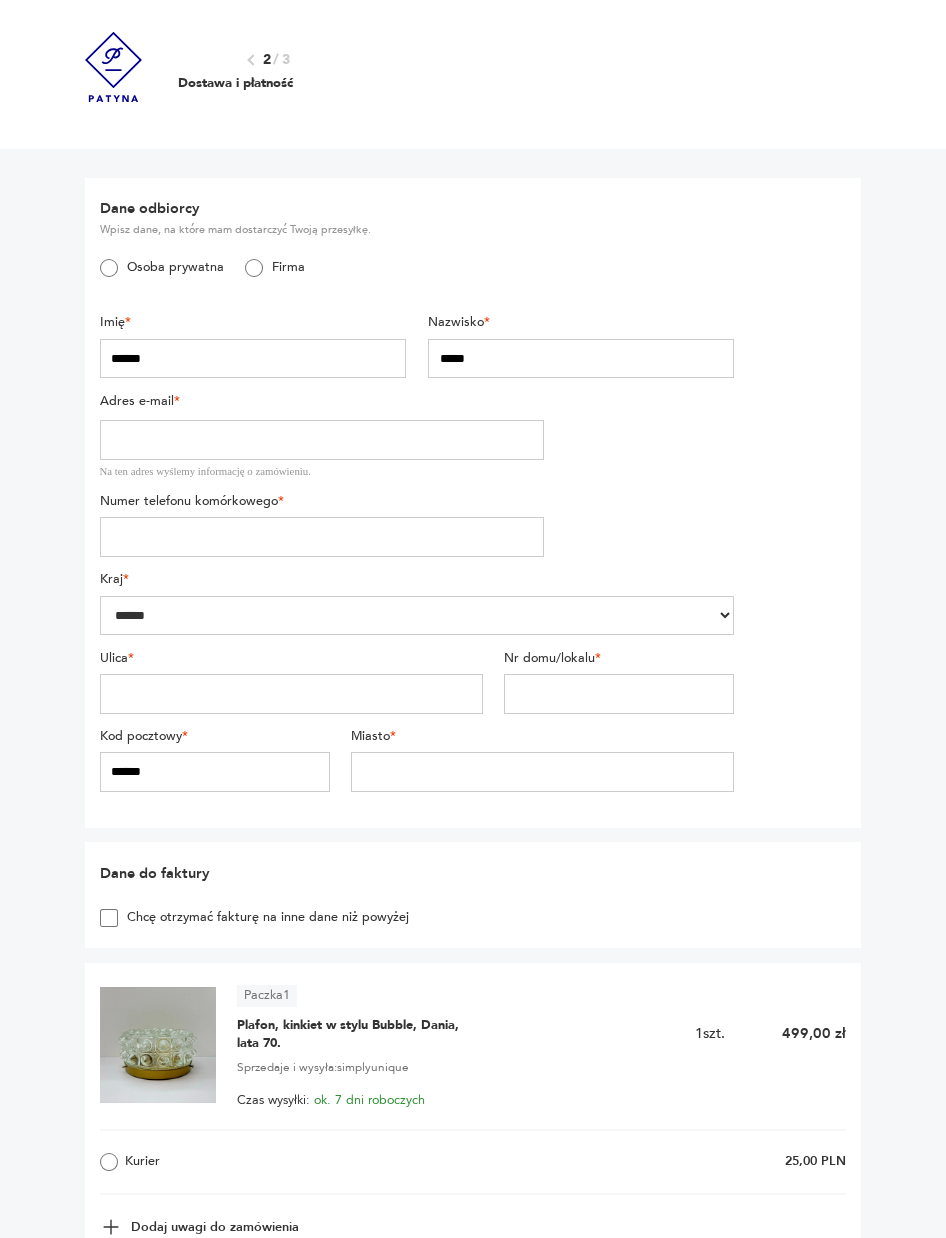 click at bounding box center [322, 440] 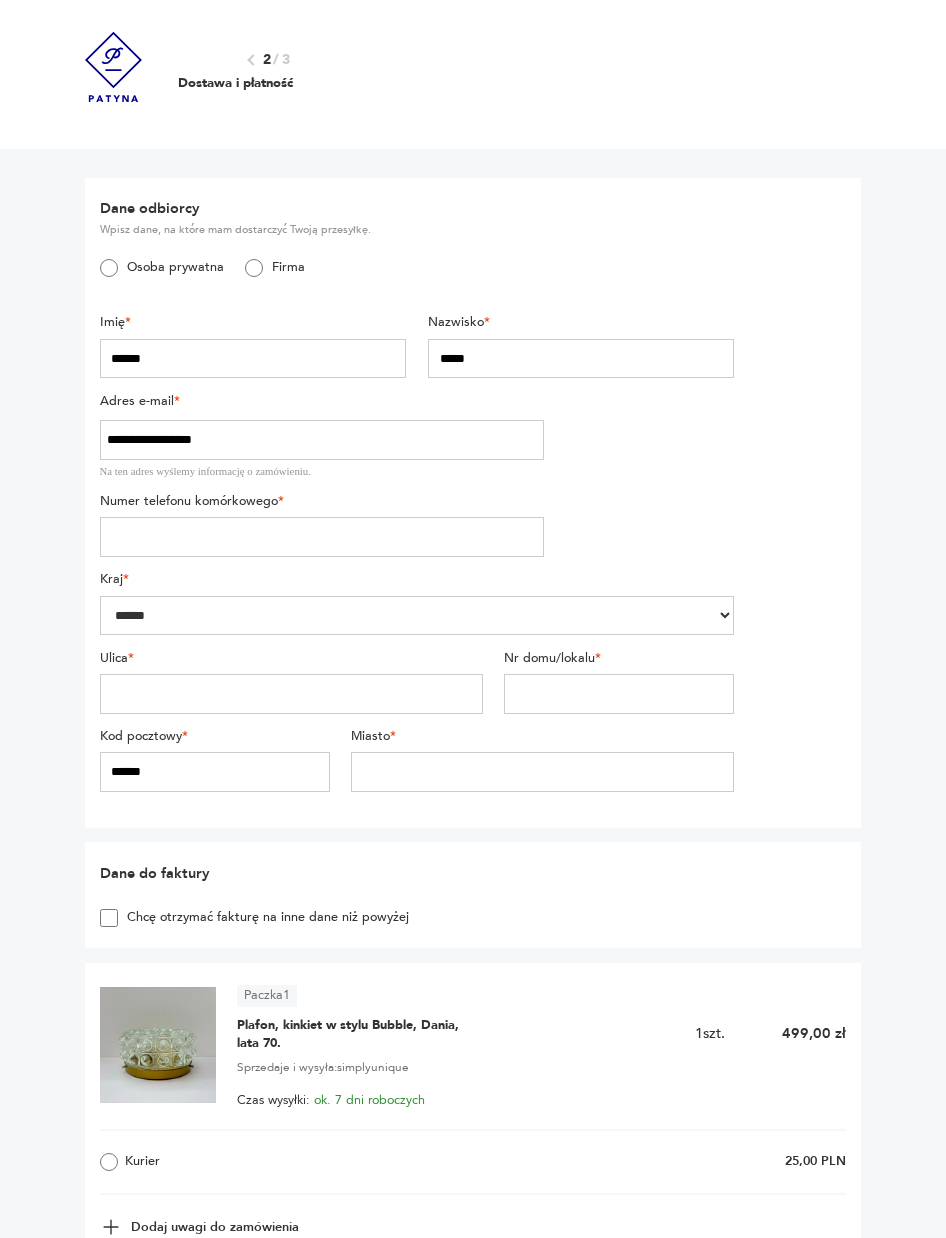 click on "**********" at bounding box center [322, 440] 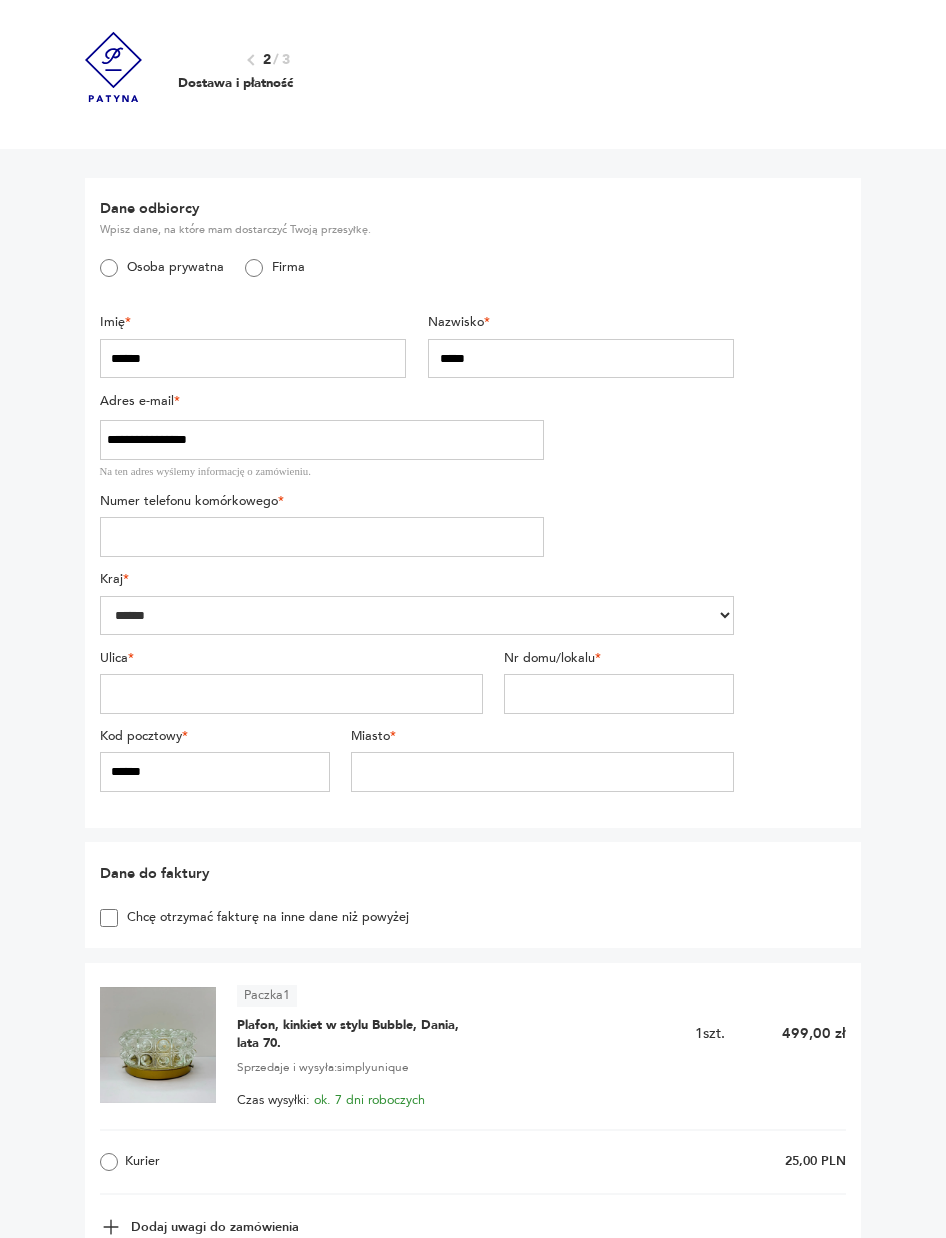 click on "**********" at bounding box center (322, 440) 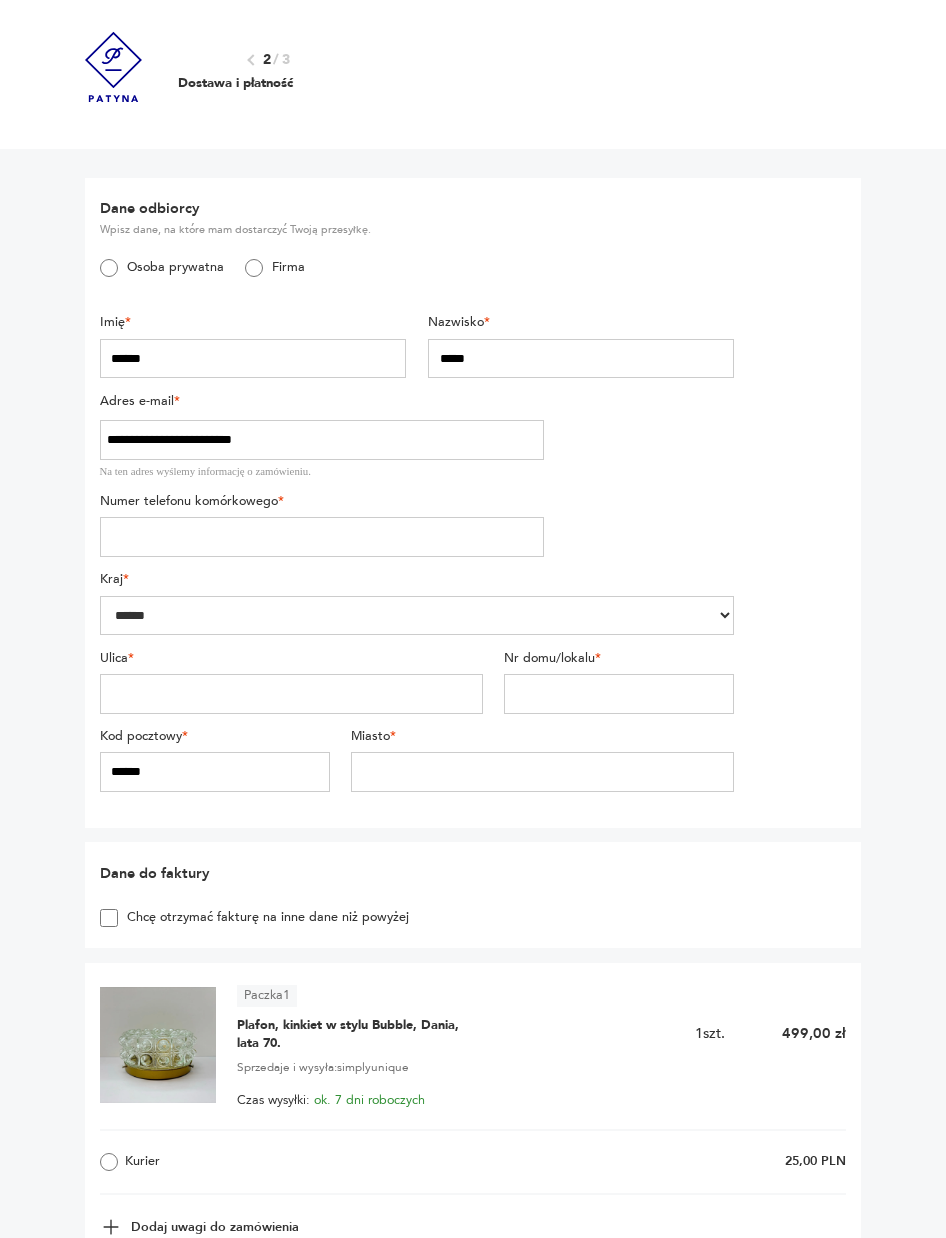 type on "**********" 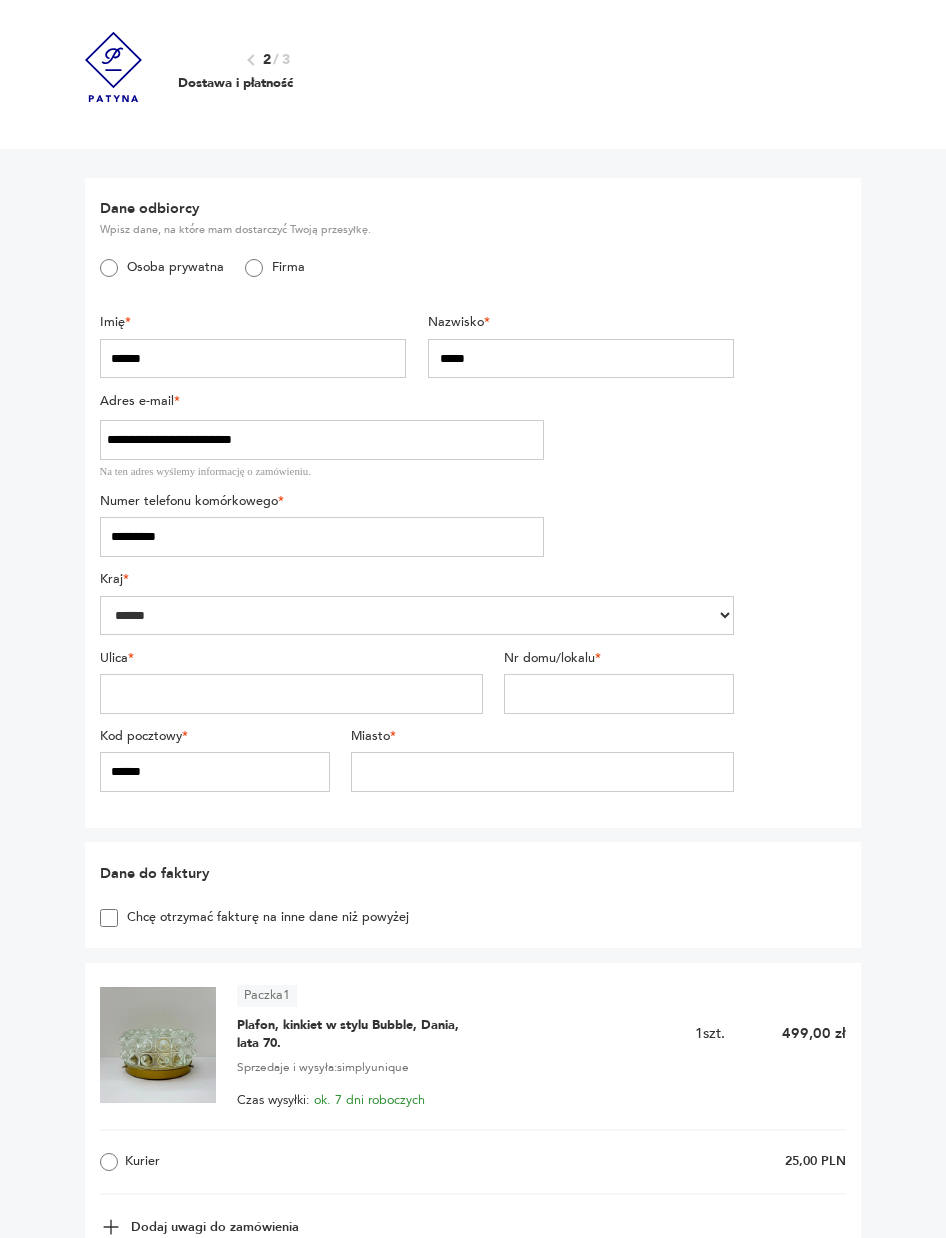 type on "*********" 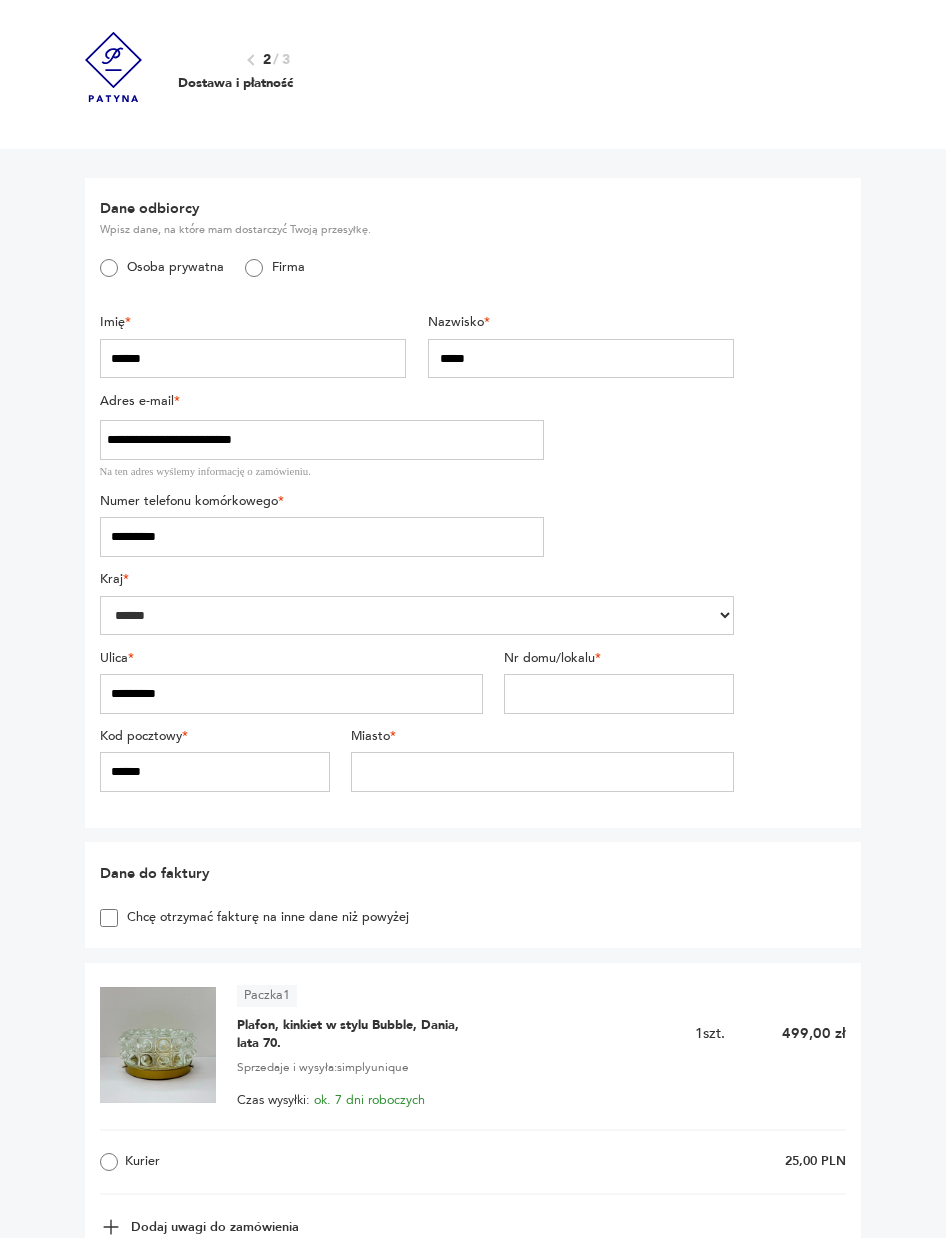 type on "********" 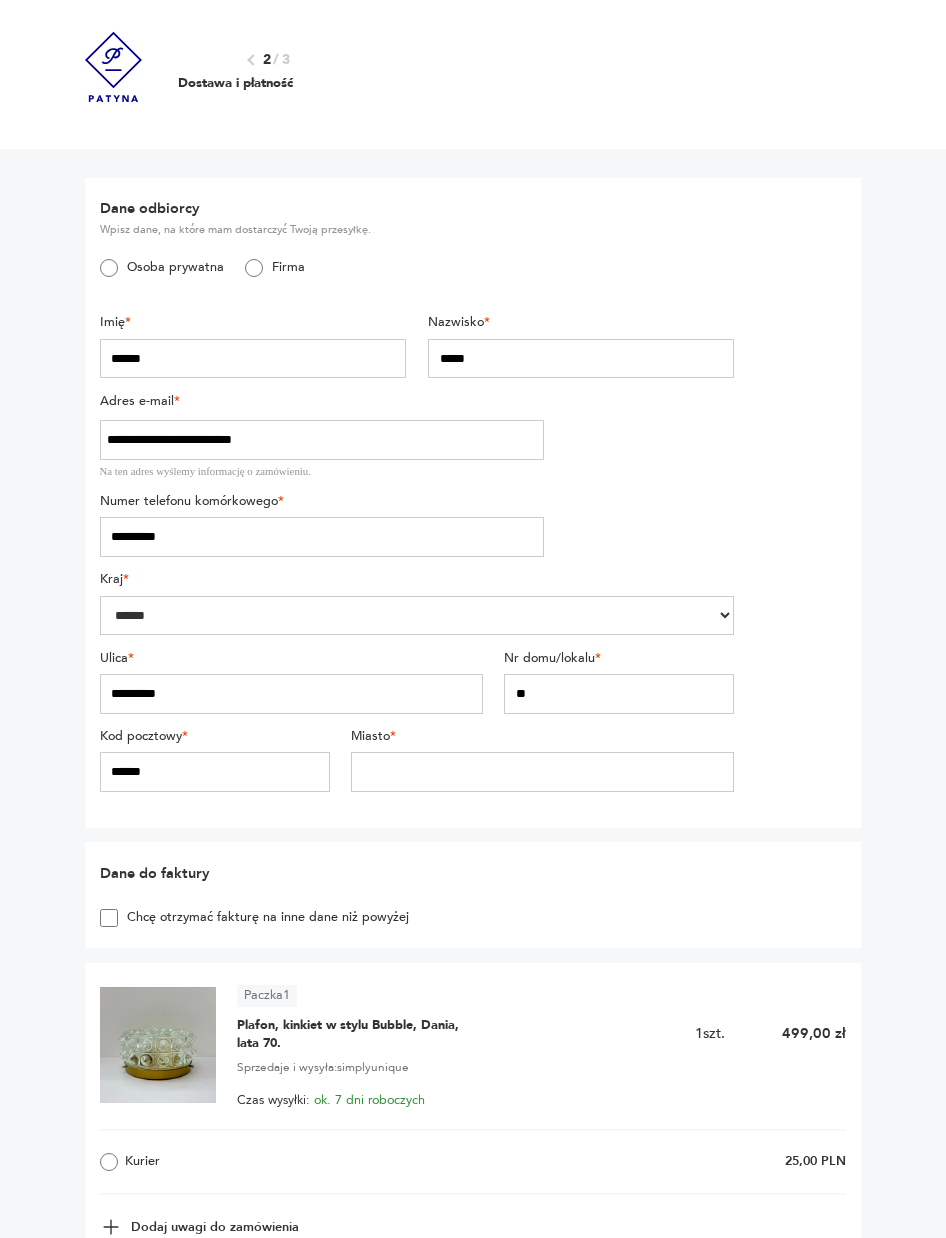 type on "**" 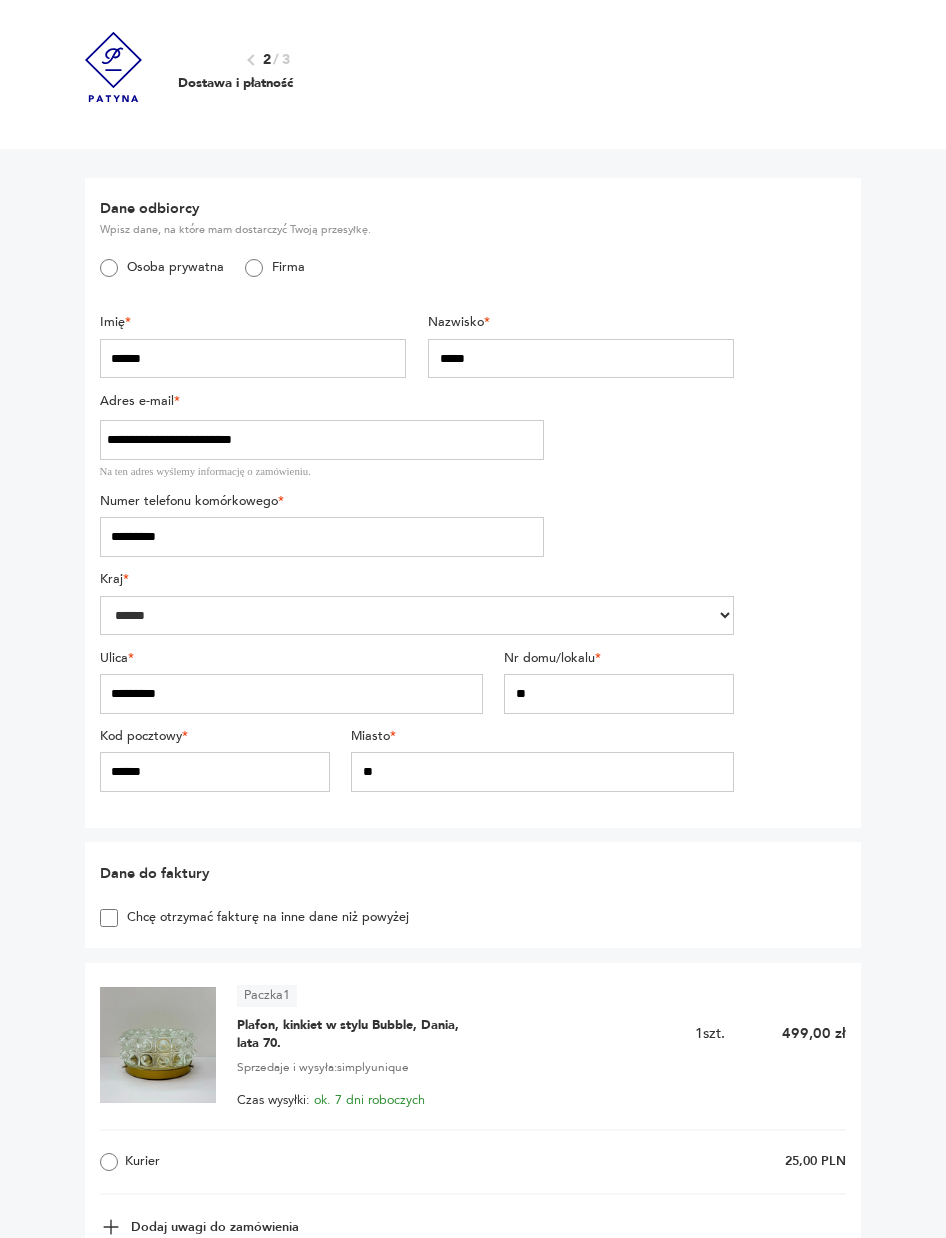 type on "*" 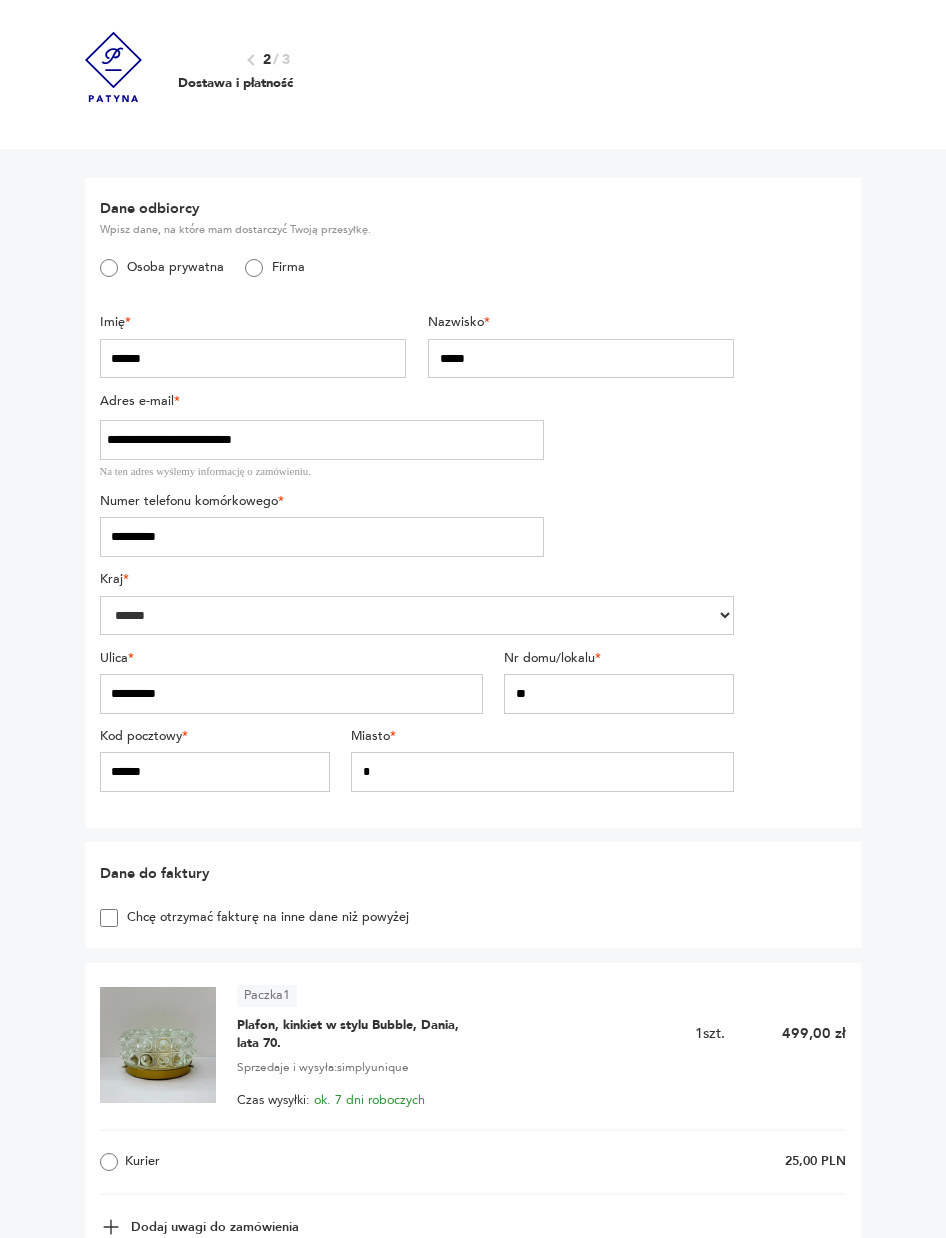 type on "******" 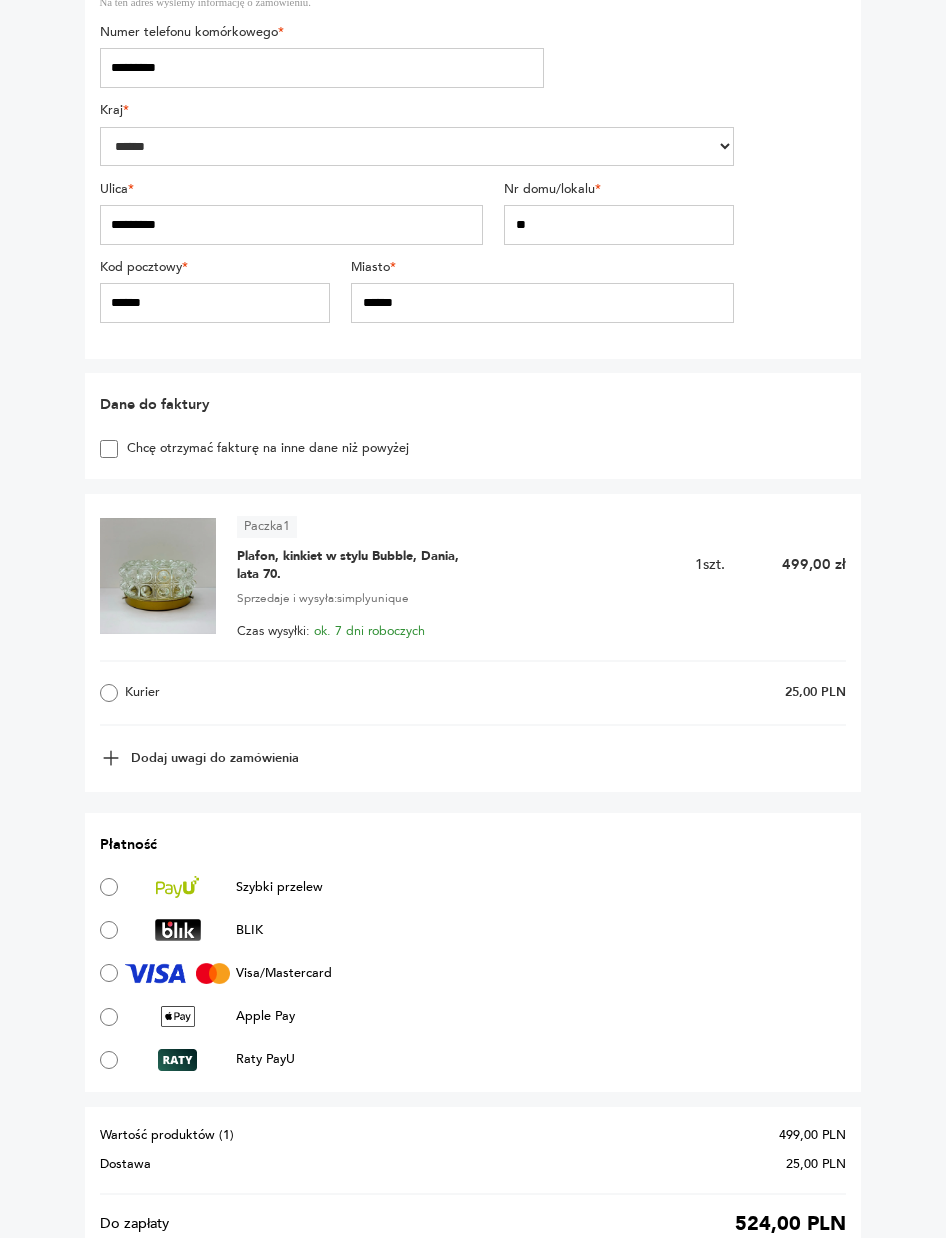 scroll, scrollTop: 401, scrollLeft: 0, axis: vertical 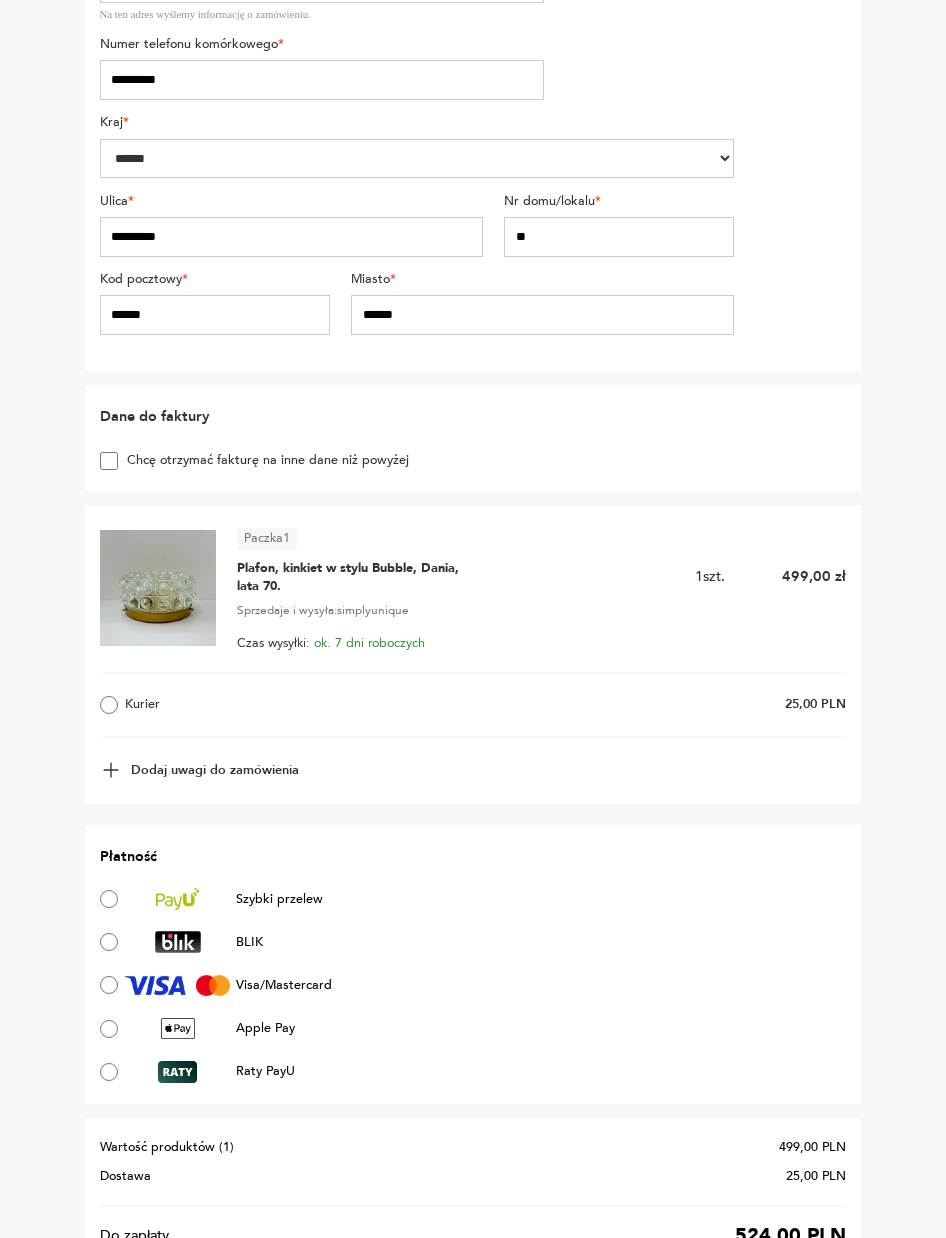 click on "Plafon, kinkiet w stylu Bubble, Dania, lata 70." at bounding box center (349, 577) 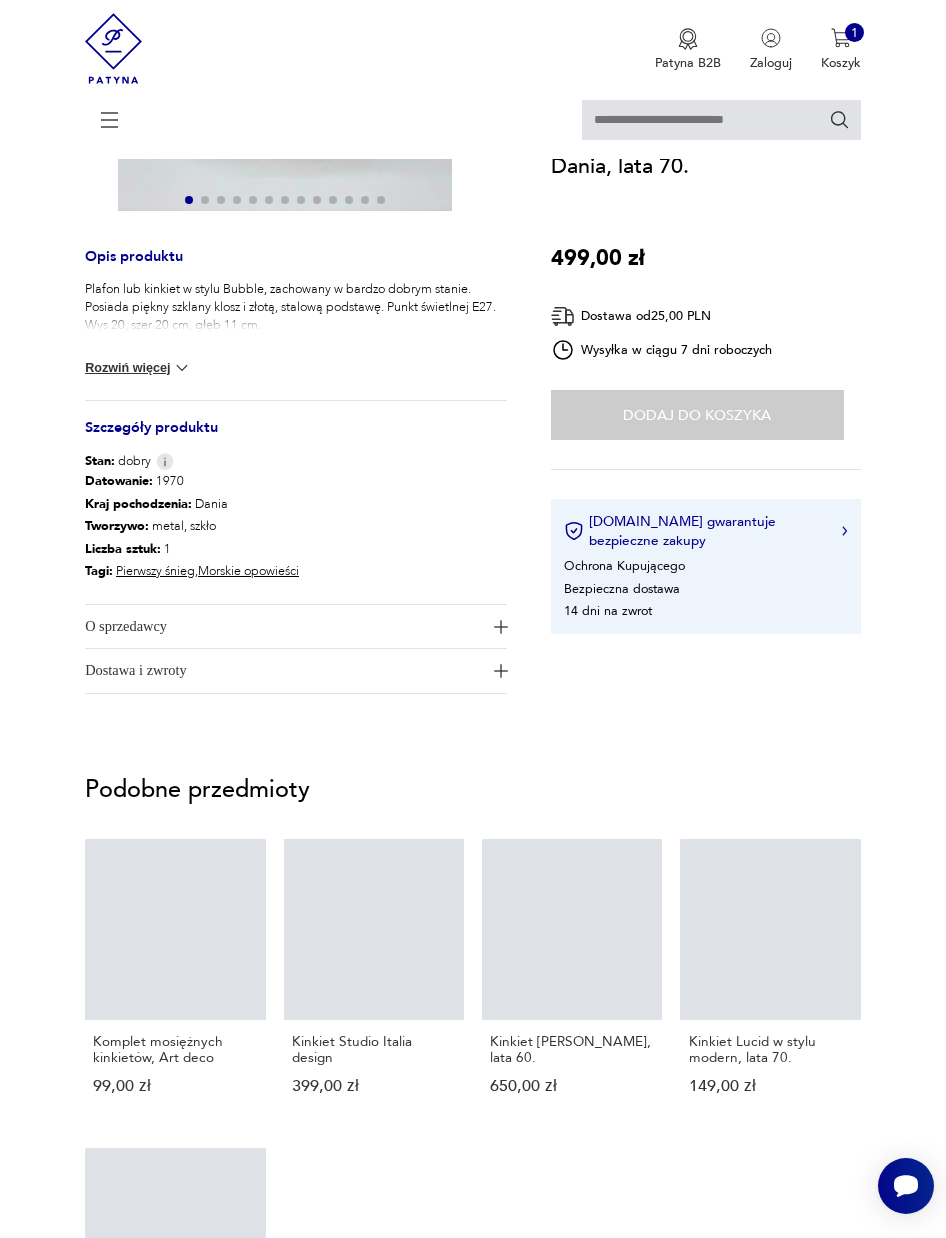 scroll, scrollTop: 0, scrollLeft: 0, axis: both 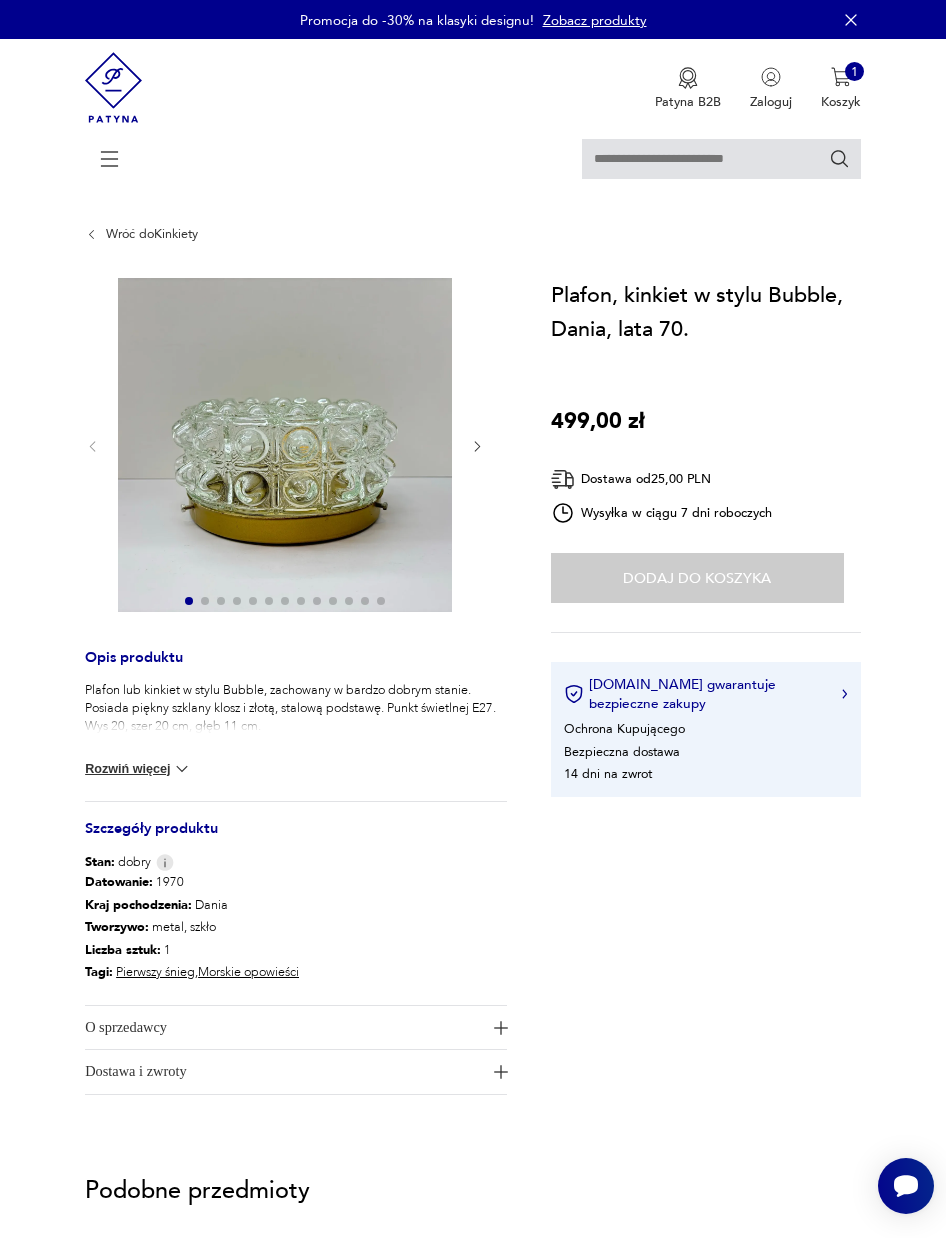 click at bounding box center (285, 445) 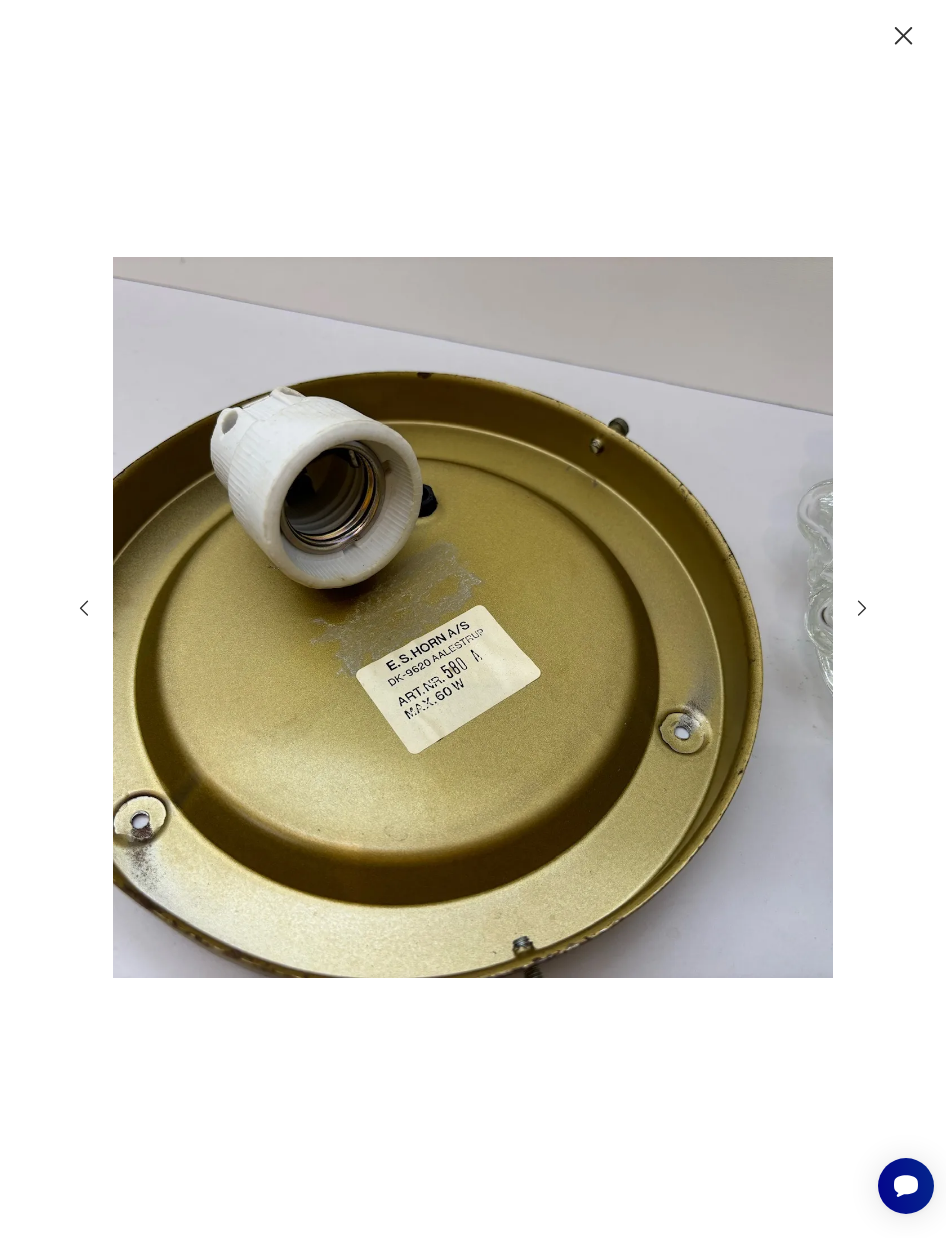 click at bounding box center [473, 619] 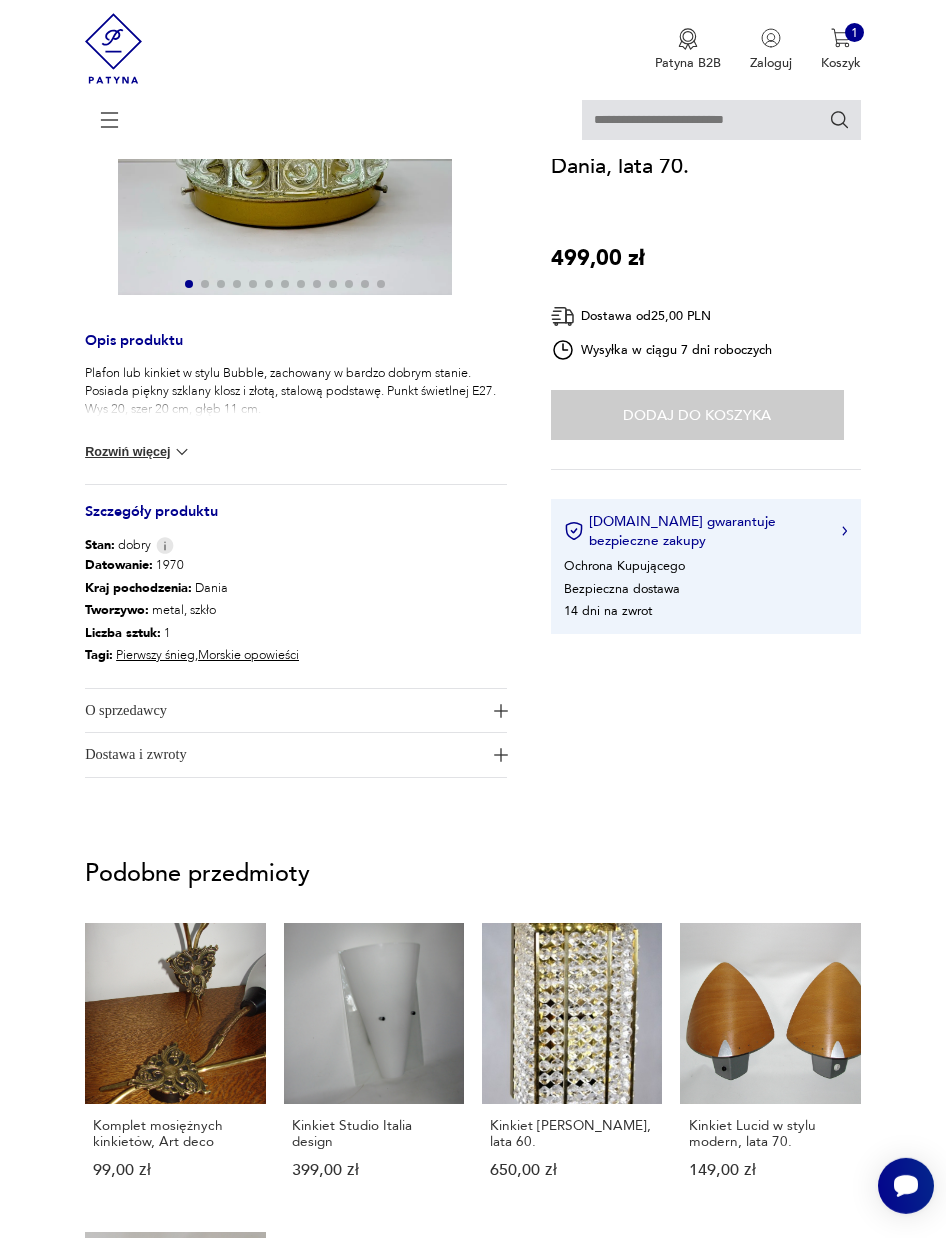 scroll, scrollTop: 0, scrollLeft: 0, axis: both 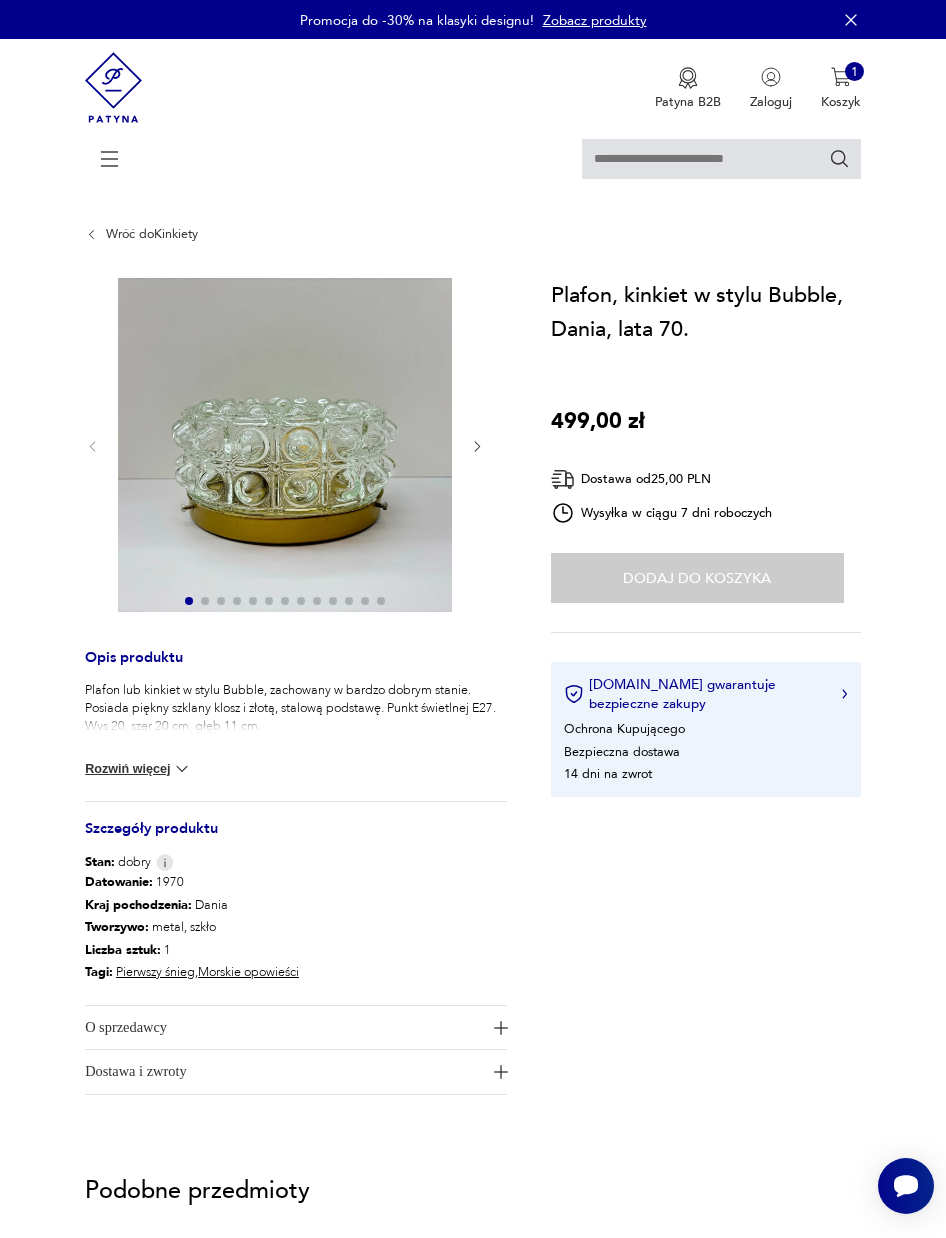 click on "1" at bounding box center (855, 72) 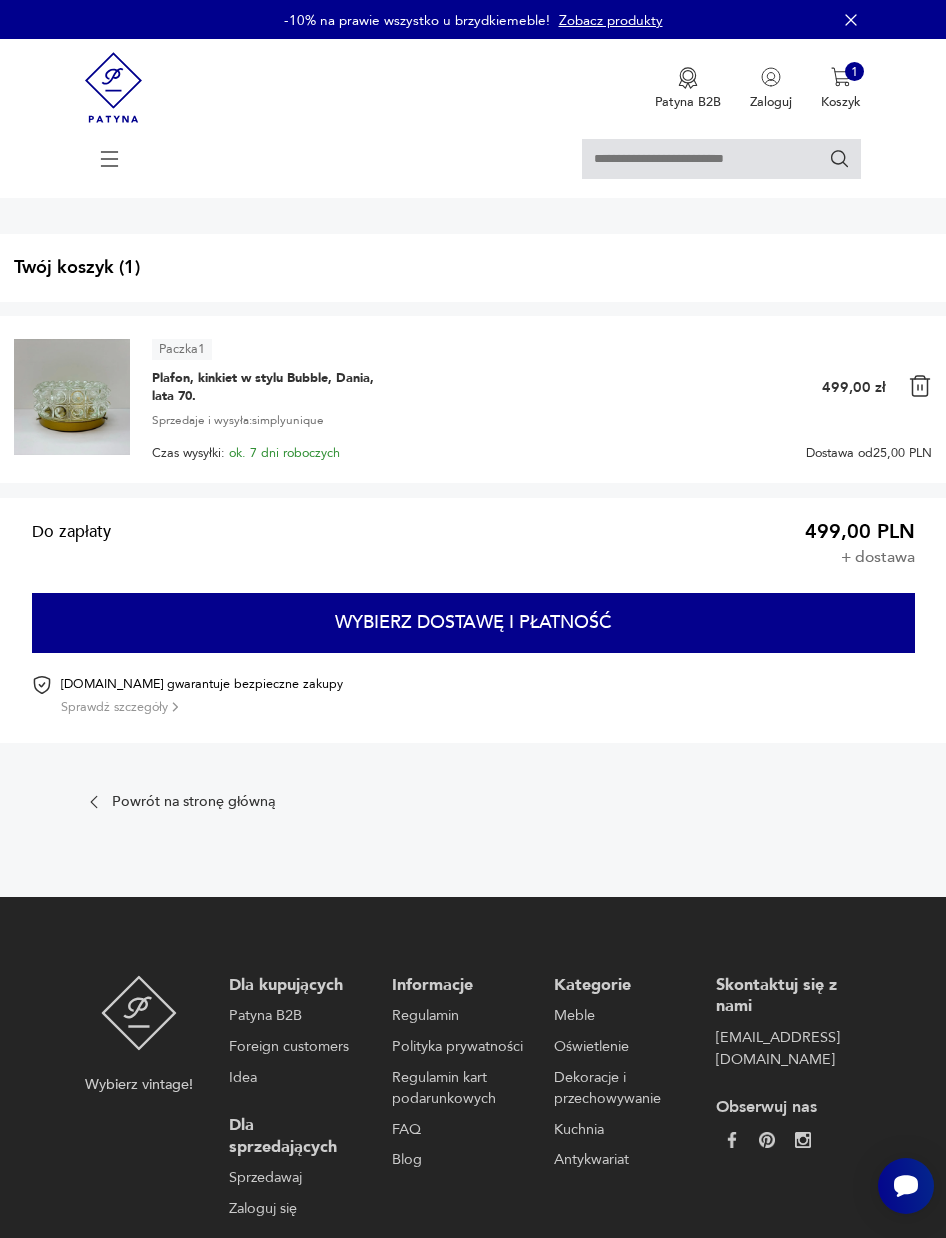 click on "Wybierz dostawę i płatność" at bounding box center (473, 623) 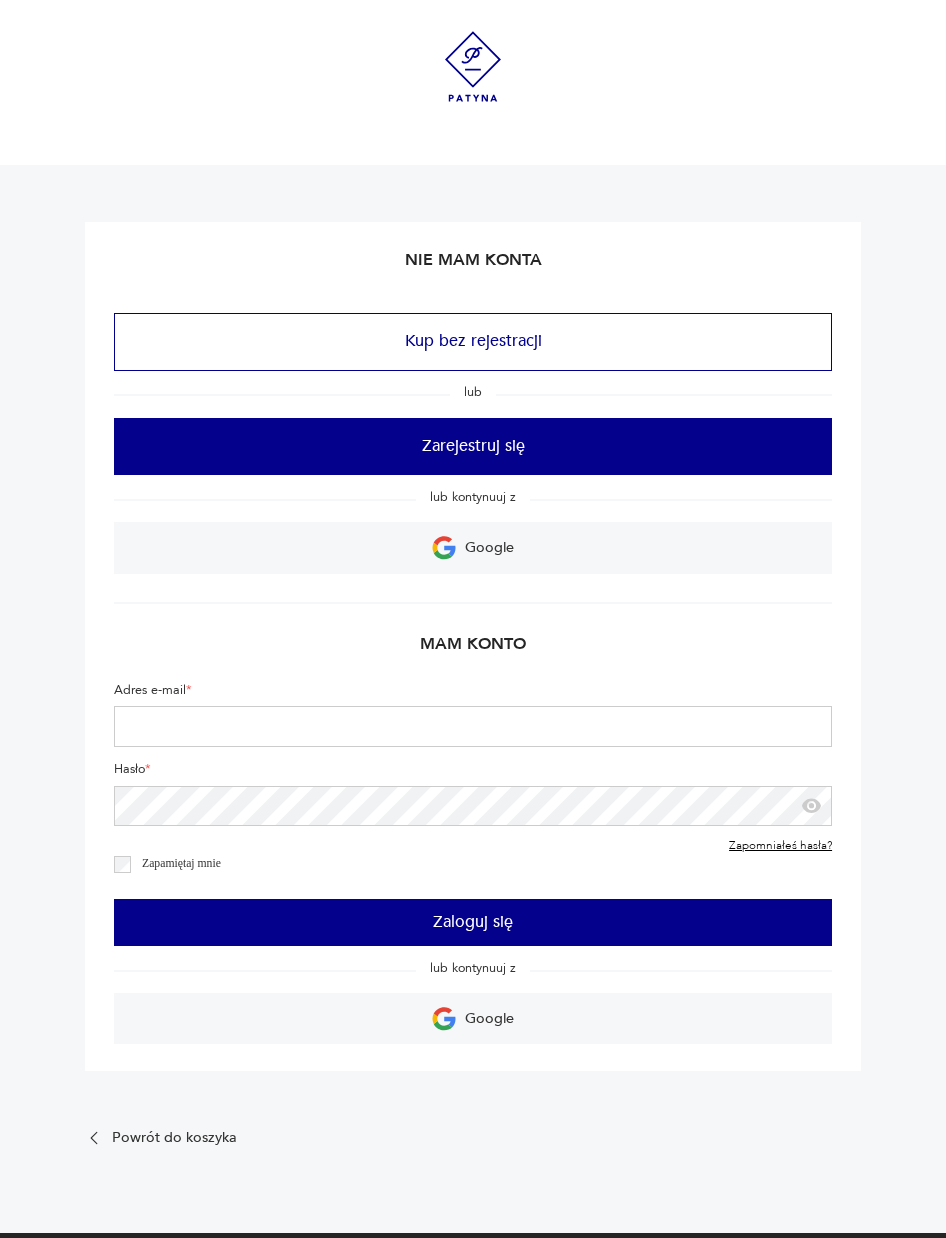 click on "Kup bez rejestracji" at bounding box center (473, 342) 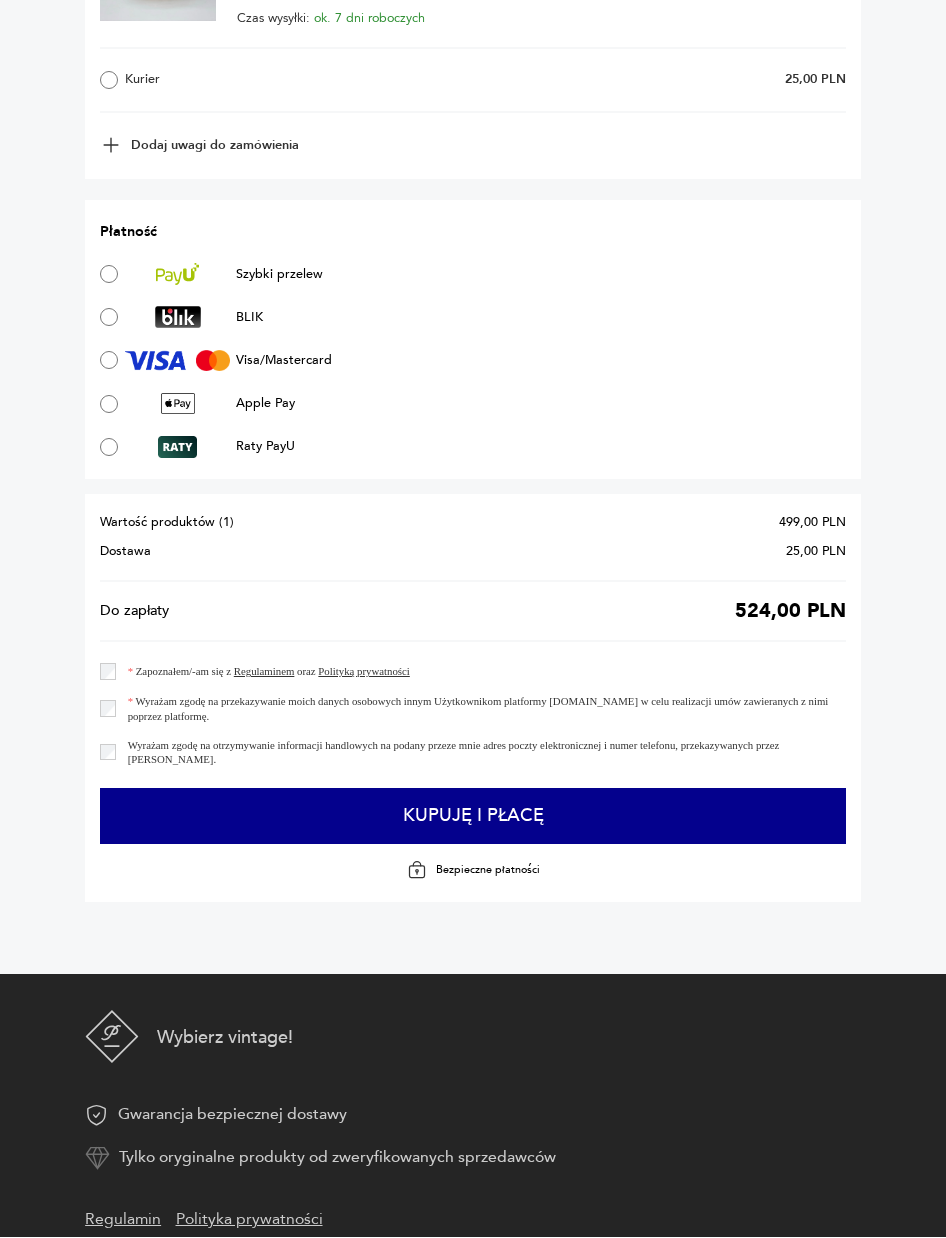 scroll, scrollTop: 1024, scrollLeft: 0, axis: vertical 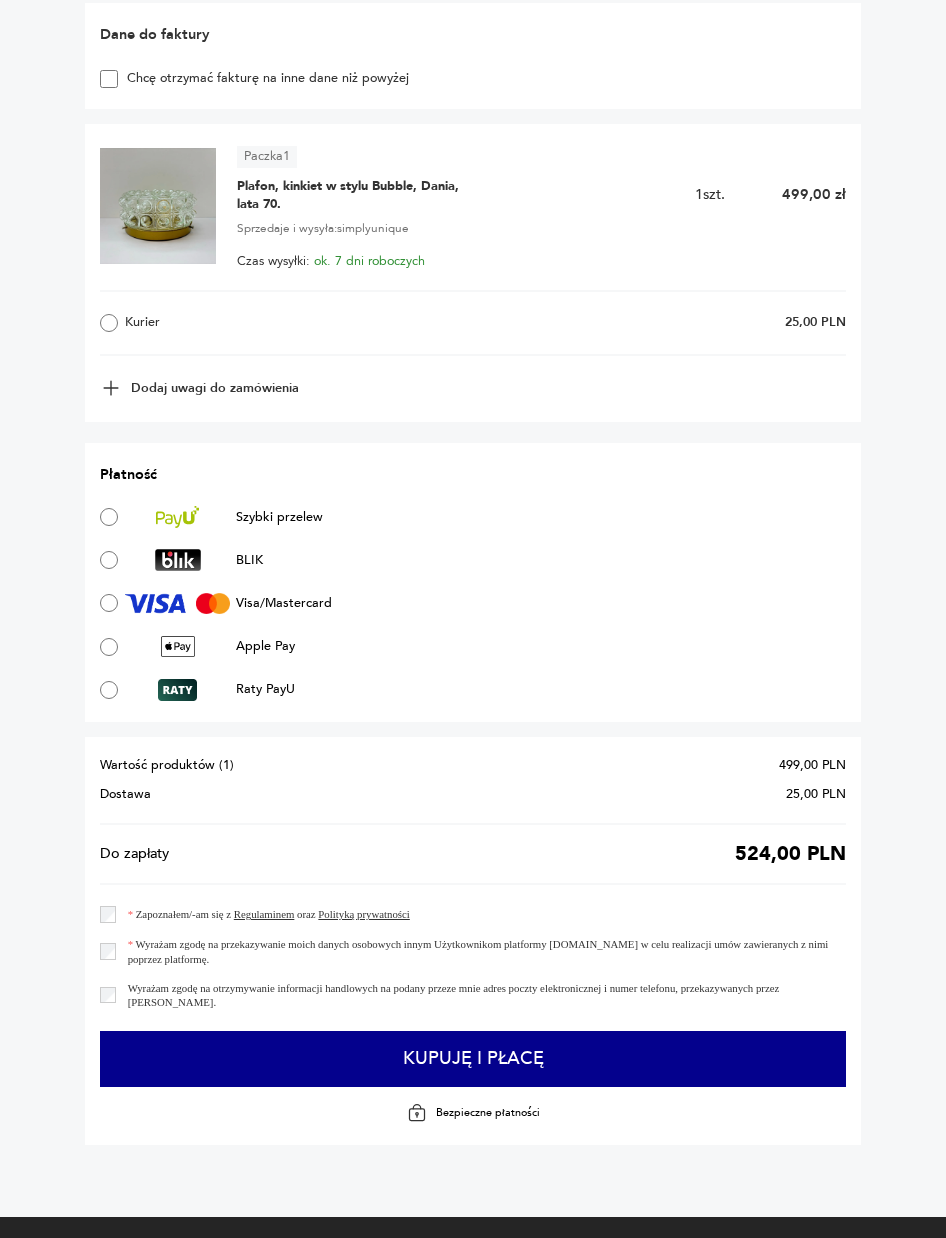 click on "Kupuję i płacę" at bounding box center (473, 1059) 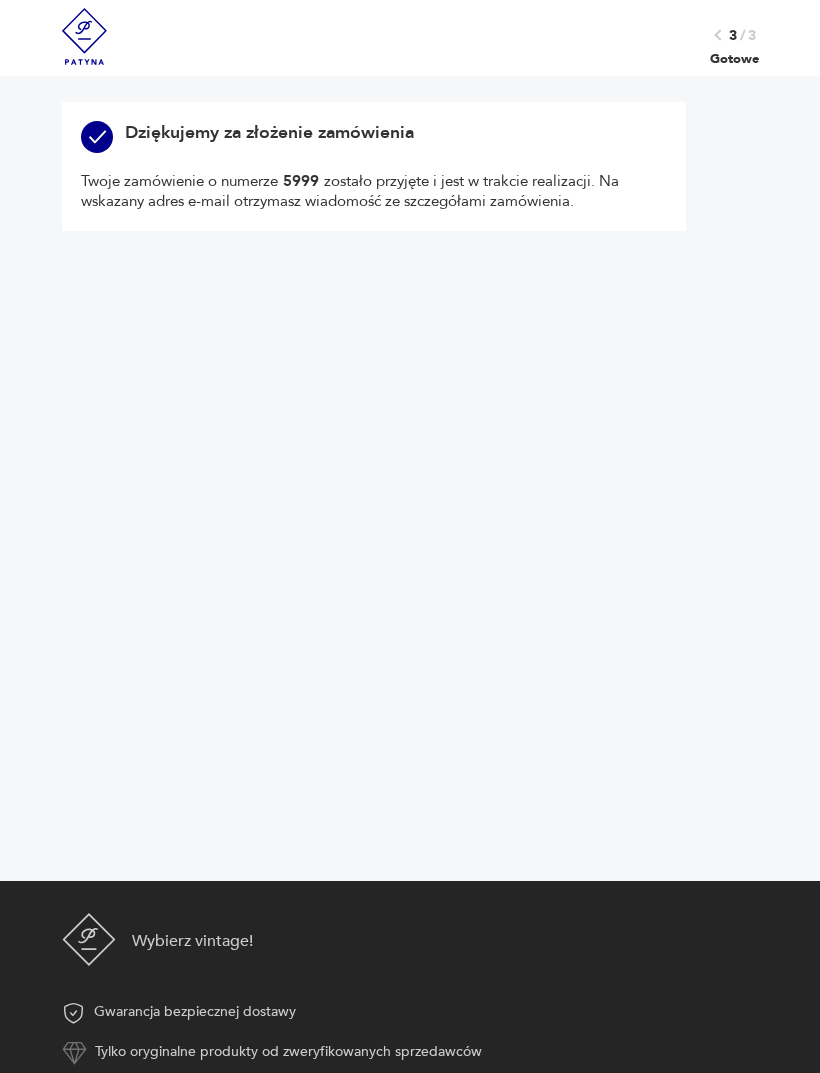 scroll, scrollTop: 0, scrollLeft: 0, axis: both 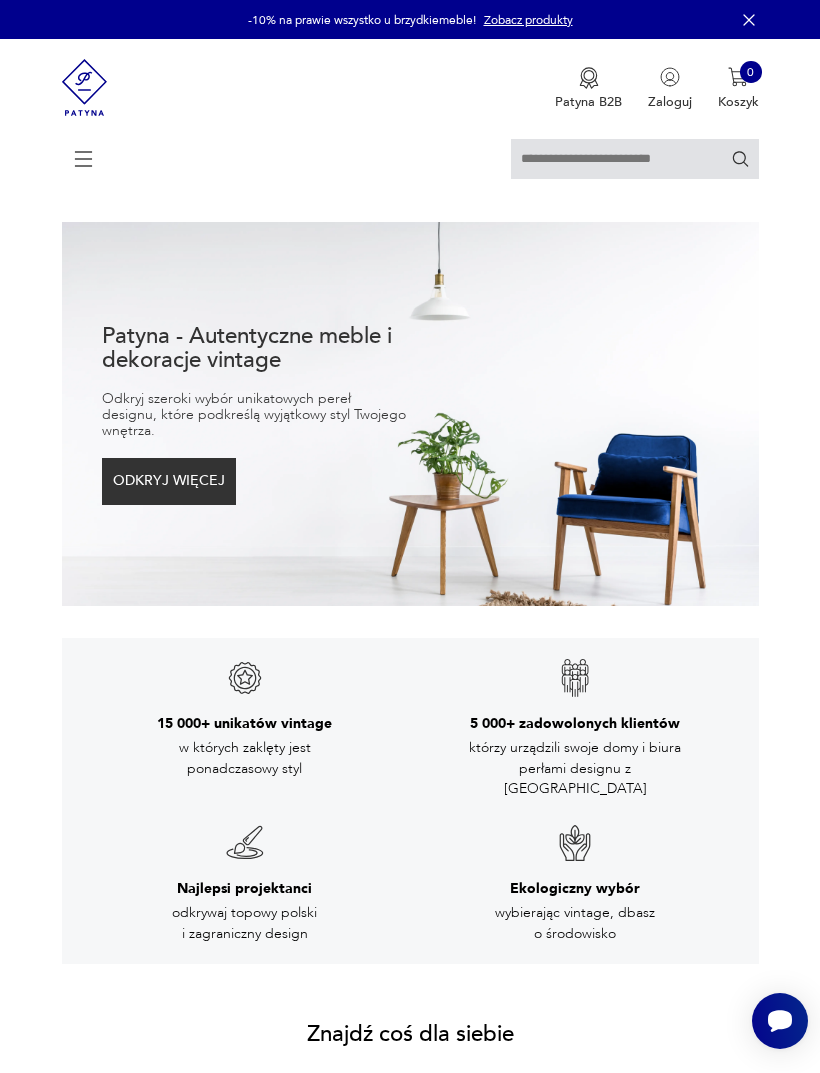 click 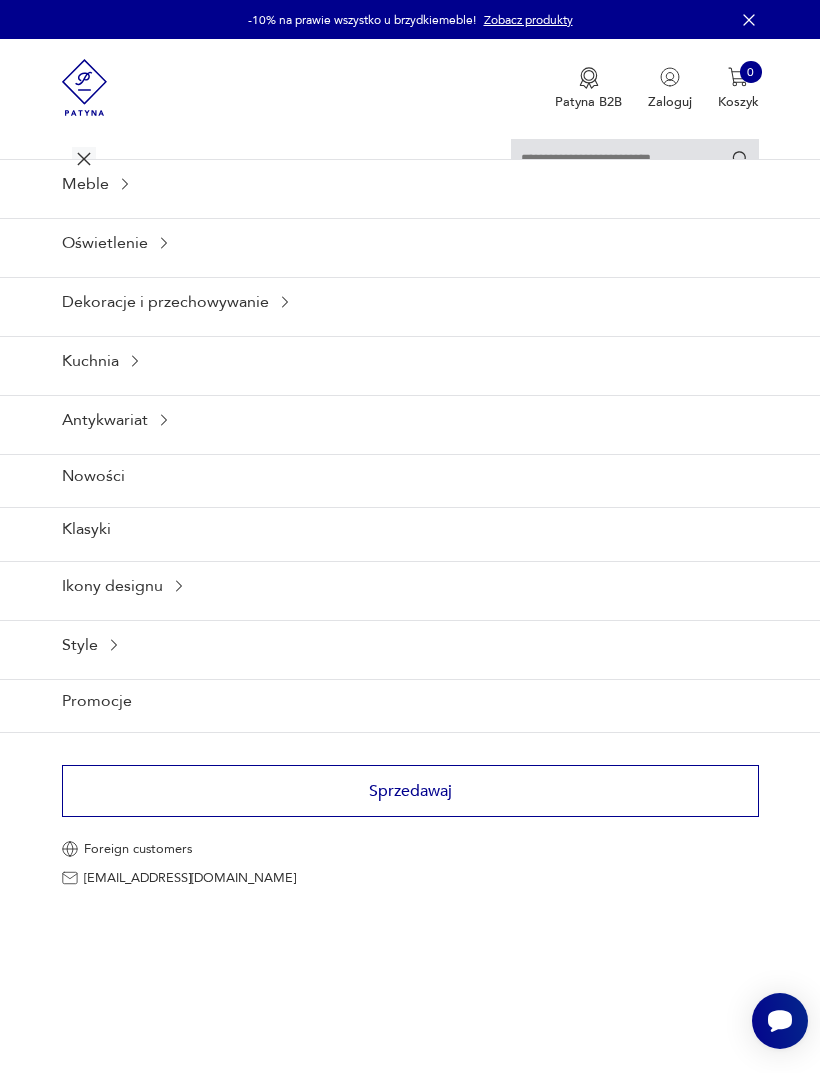 click on "Oświetlenie" at bounding box center [410, 242] 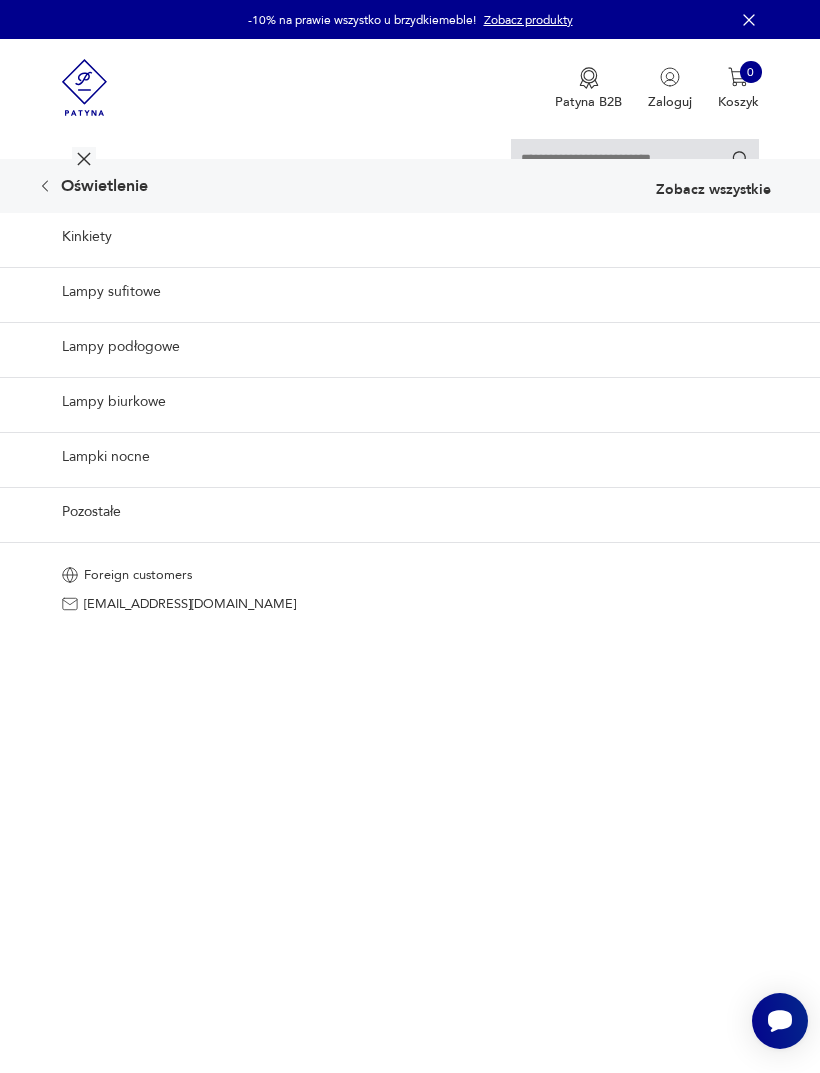 click on "Lampy sufitowe" at bounding box center (410, 291) 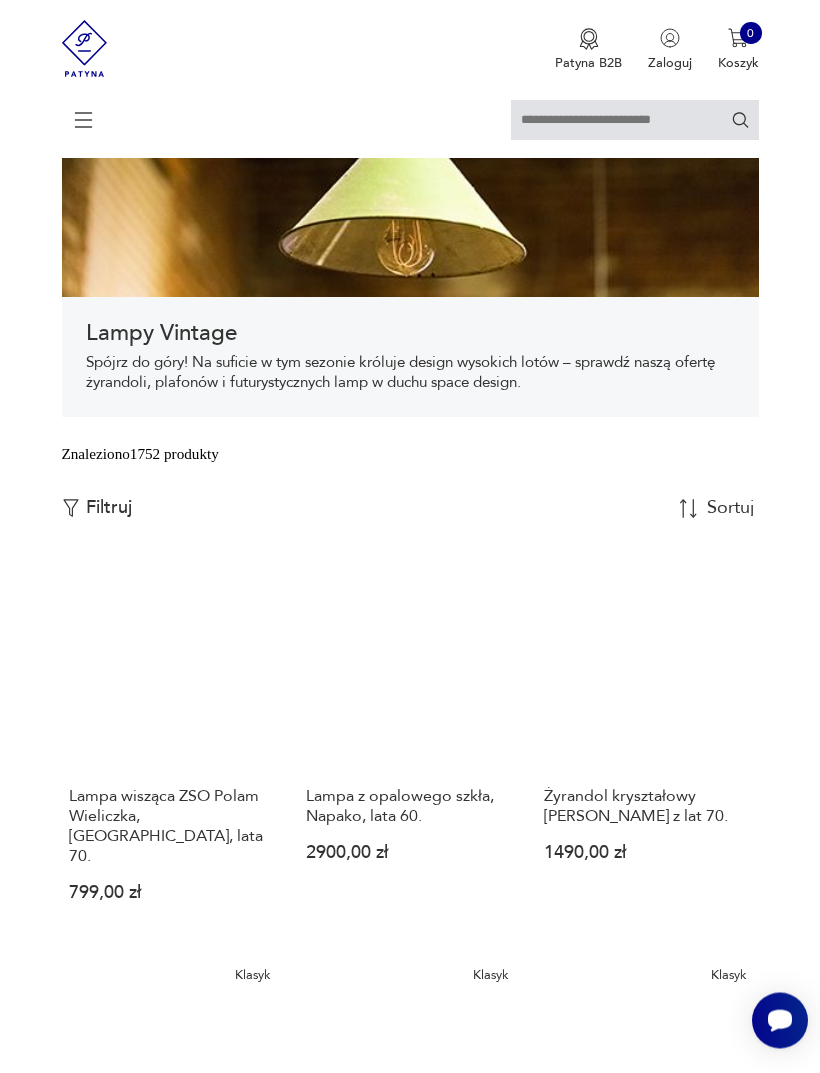 scroll, scrollTop: 164, scrollLeft: 0, axis: vertical 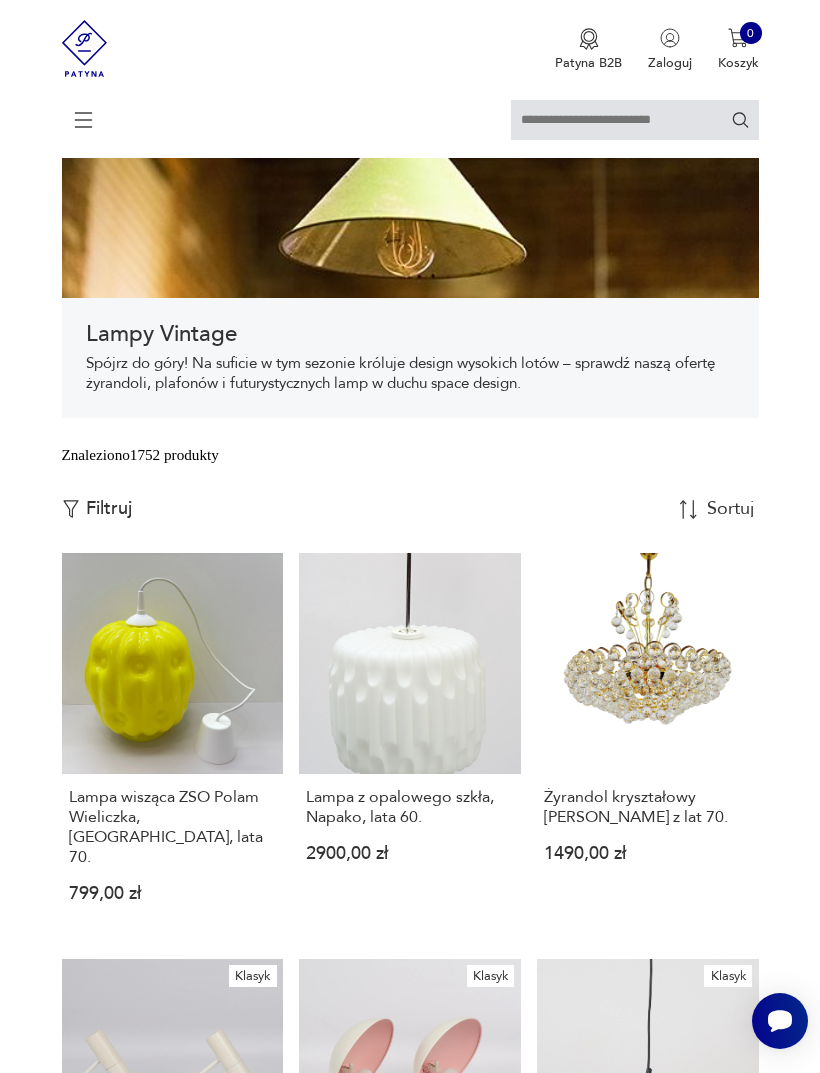 click on "Filtruj" at bounding box center [109, 509] 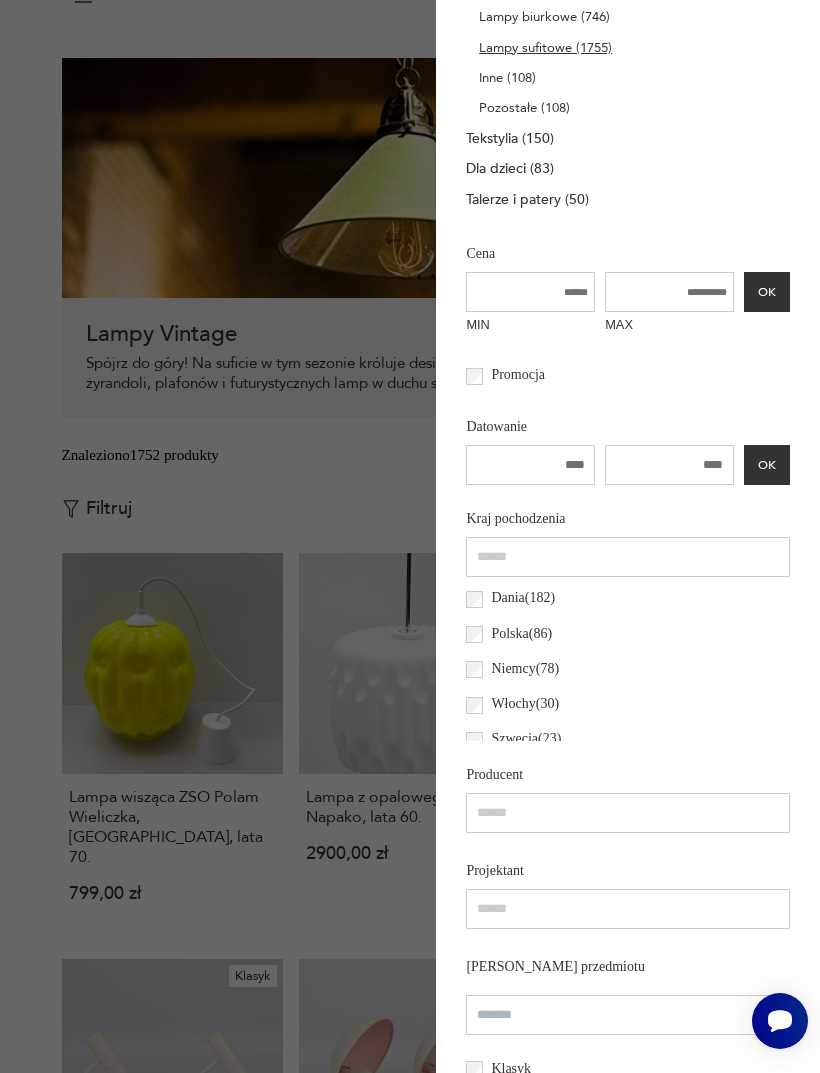 scroll, scrollTop: 402, scrollLeft: 0, axis: vertical 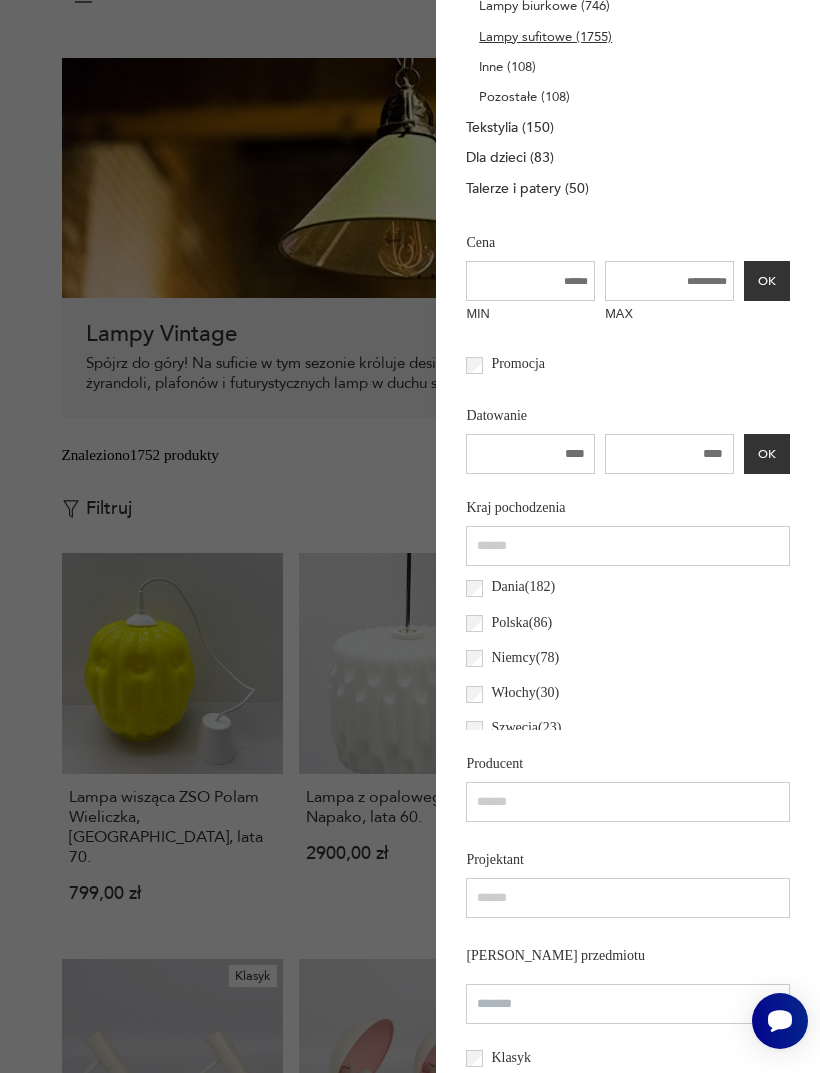click on "Dania  ( 182 )" at bounding box center (518, 587) 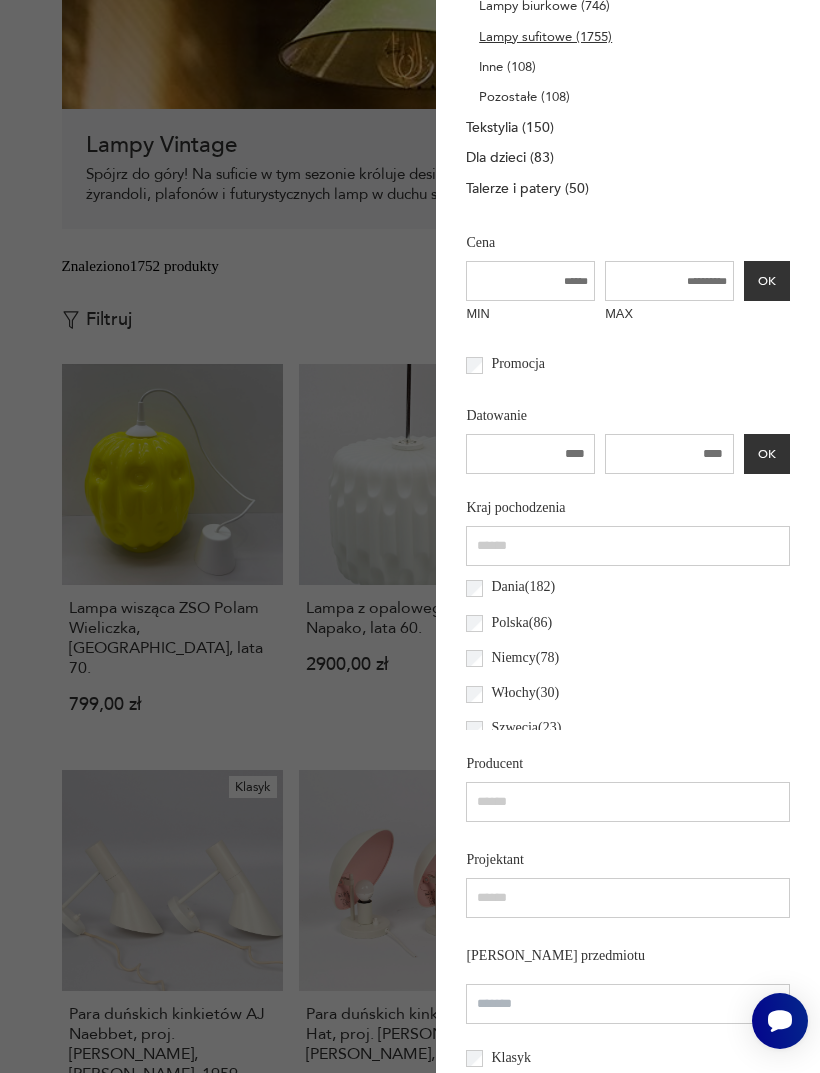 scroll, scrollTop: 365, scrollLeft: 0, axis: vertical 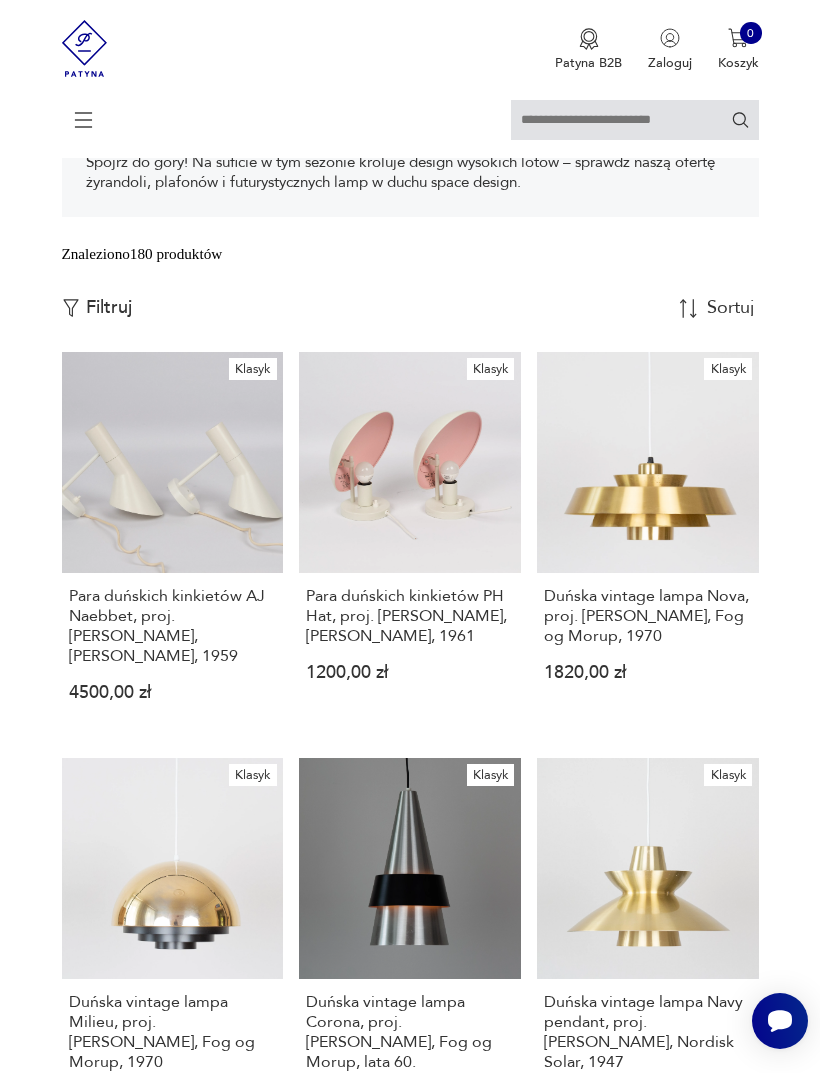click on "Filtruj" at bounding box center [109, 308] 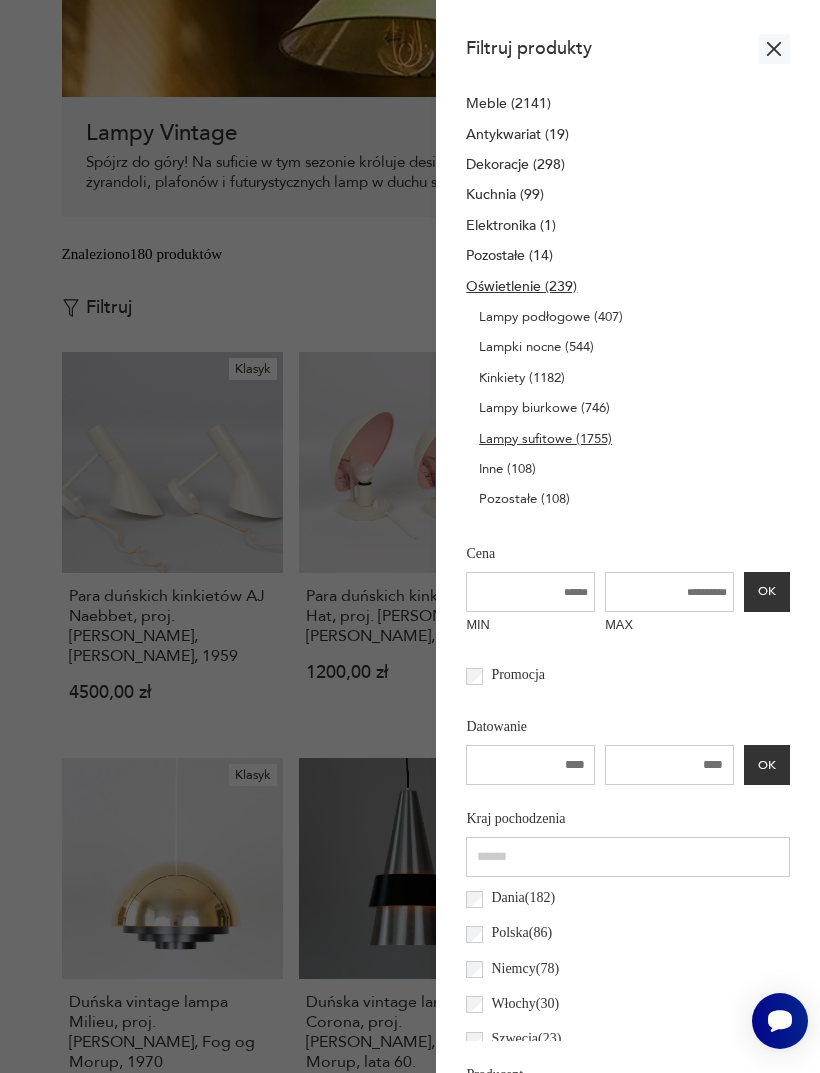 scroll, scrollTop: 37, scrollLeft: 0, axis: vertical 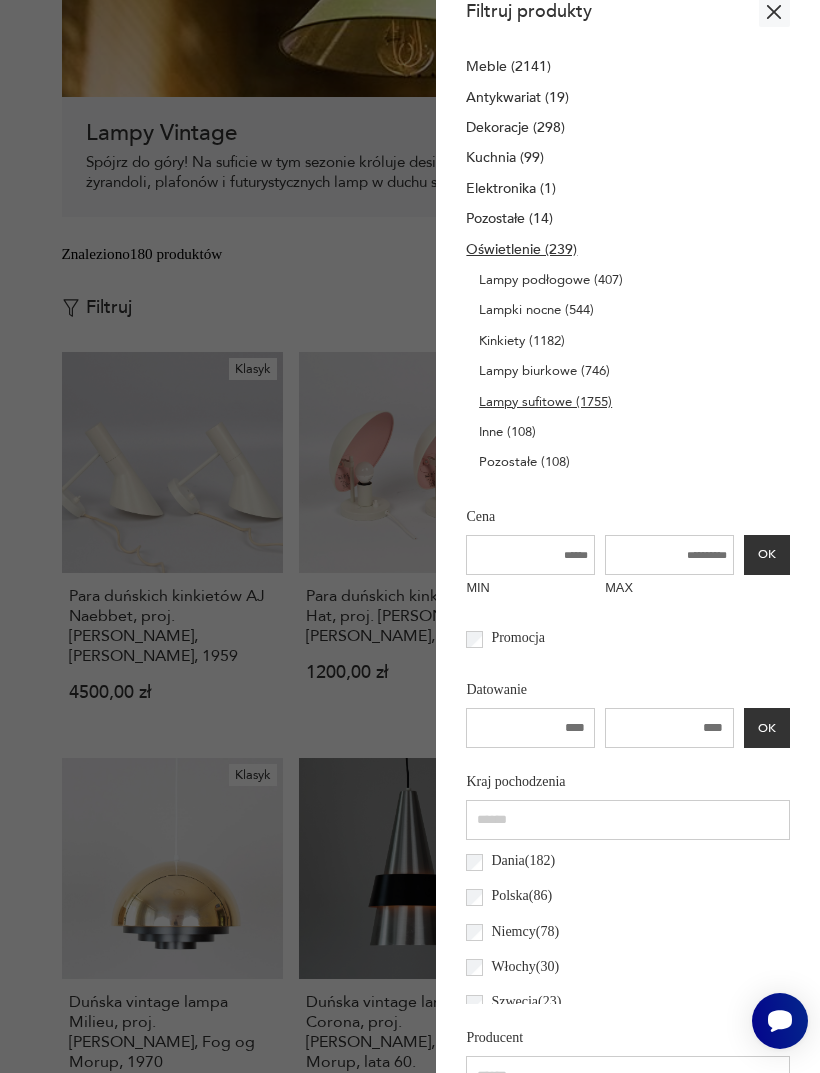 click on "Lampy sufitowe (1755)" at bounding box center (545, 402) 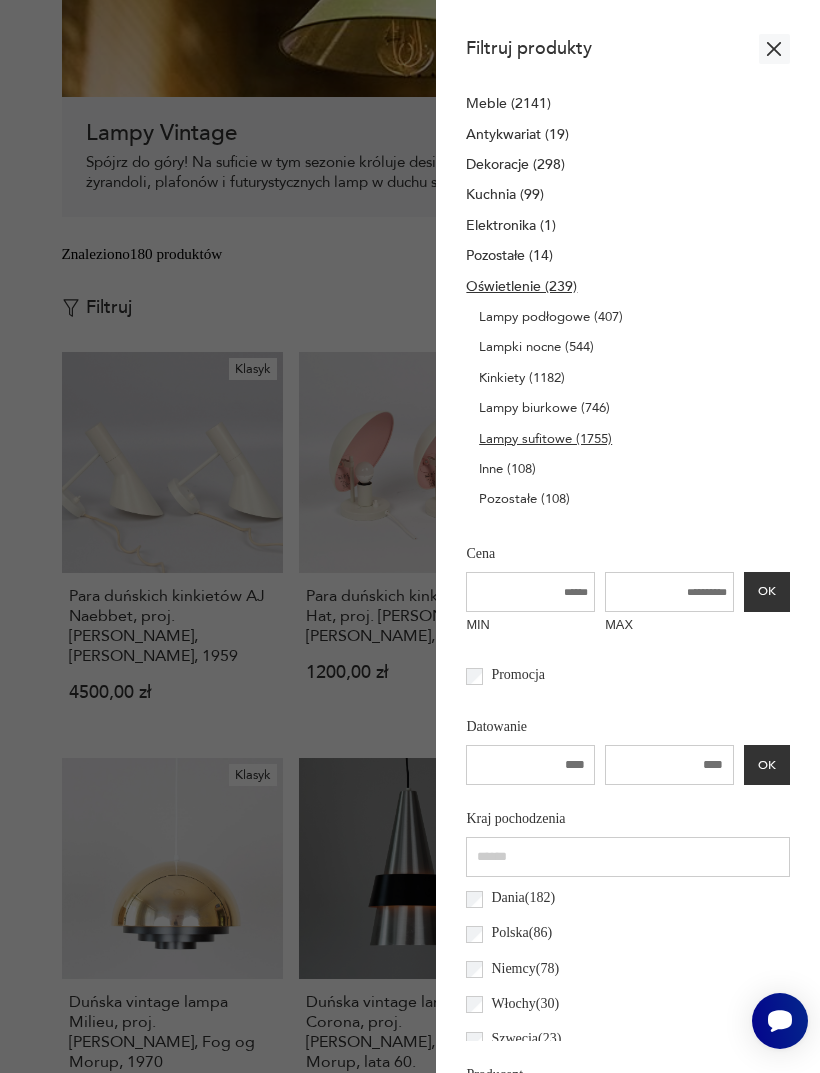 scroll, scrollTop: 0, scrollLeft: 0, axis: both 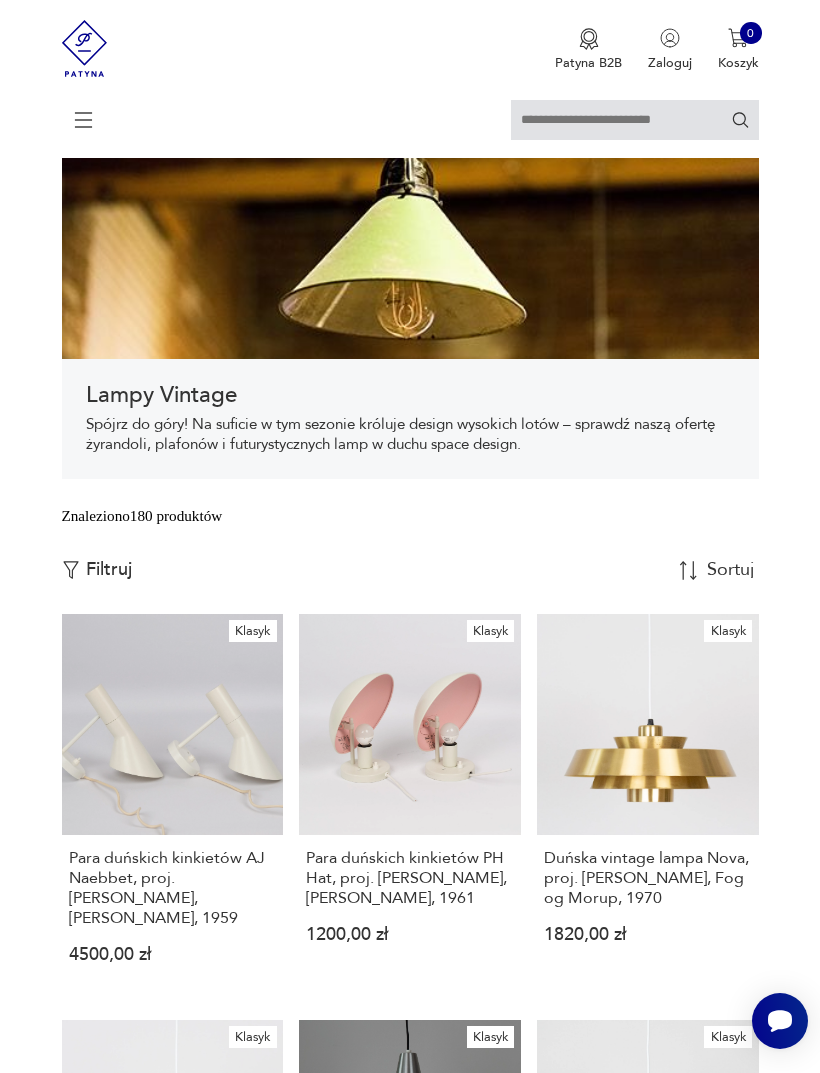 click on "Filtruj" at bounding box center (109, 570) 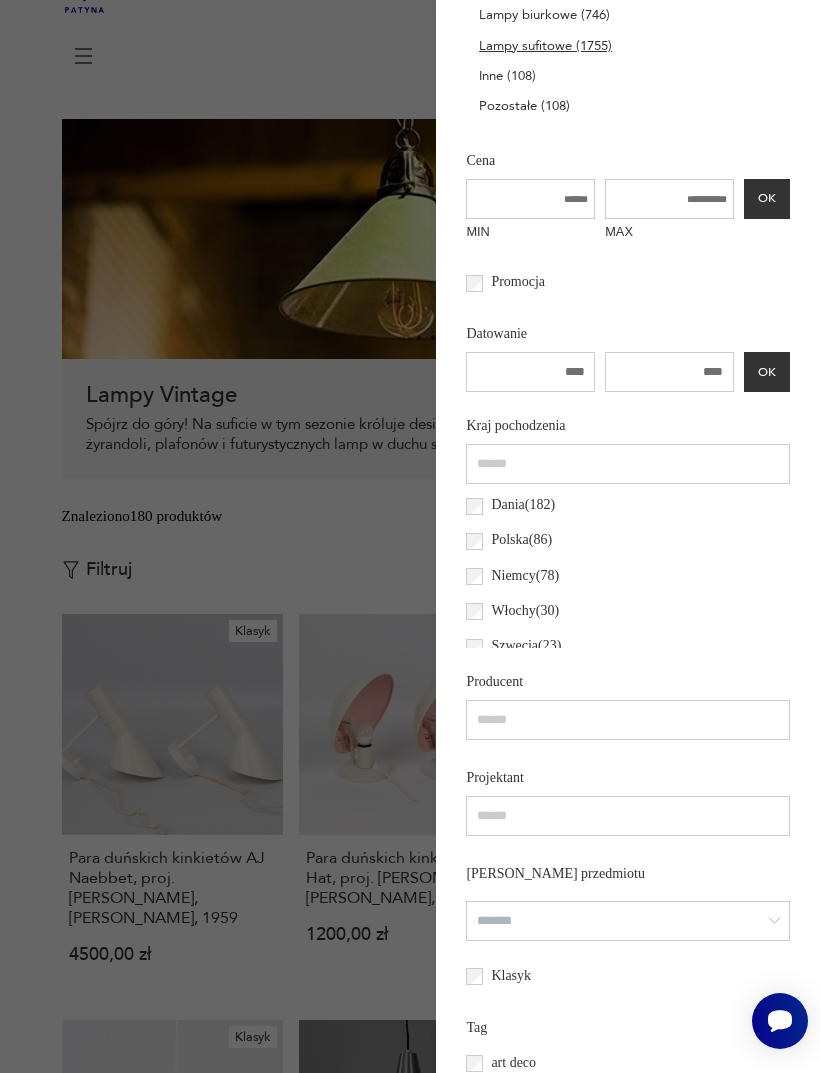 scroll, scrollTop: 507, scrollLeft: 0, axis: vertical 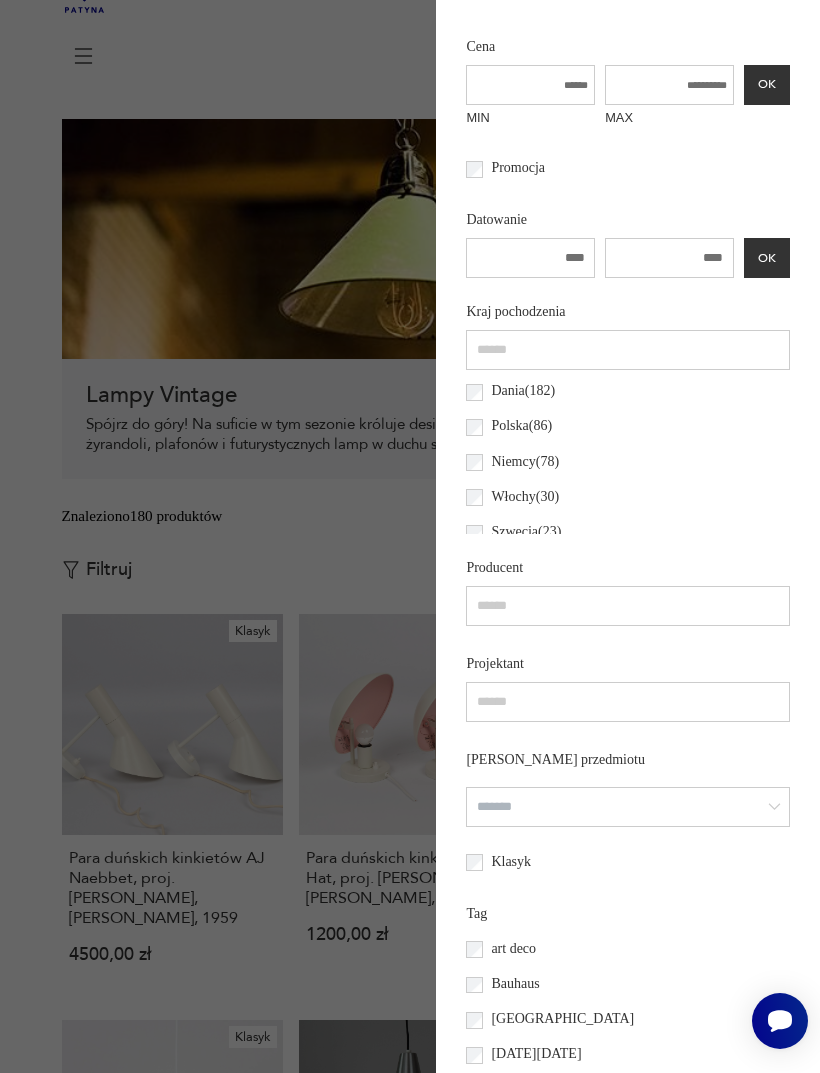 type on "*" 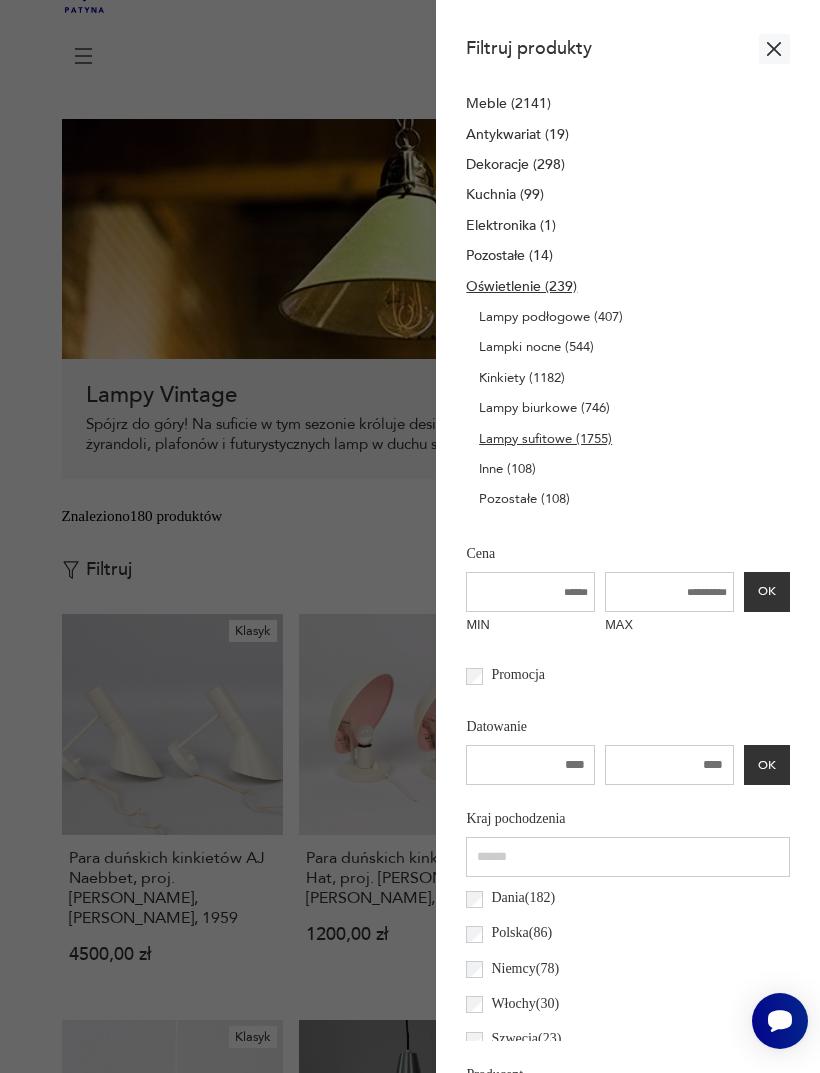 scroll, scrollTop: 0, scrollLeft: 0, axis: both 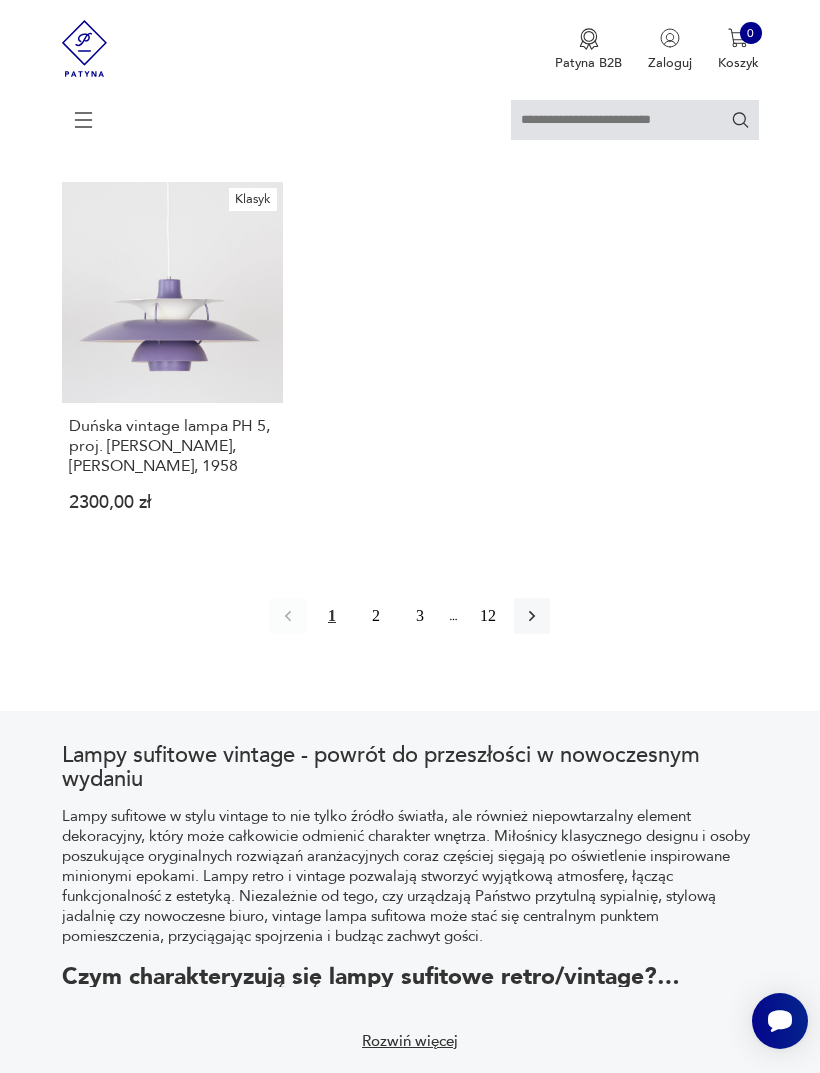 click 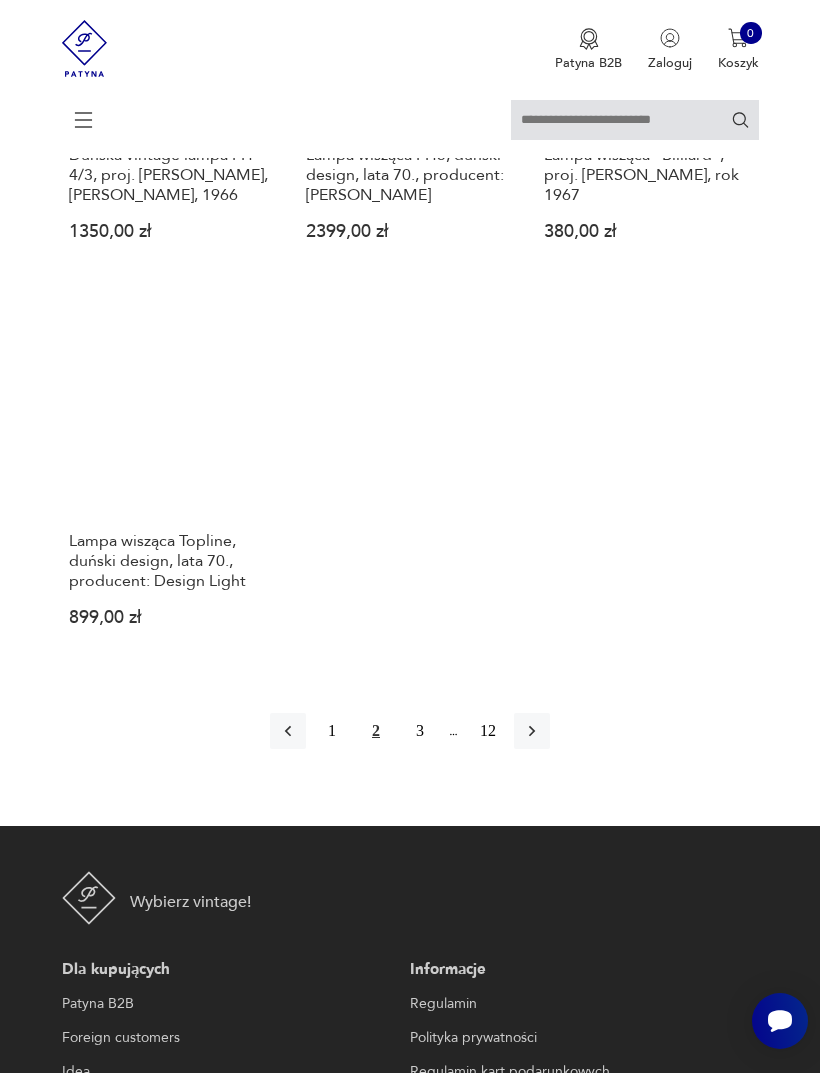 scroll, scrollTop: 2396, scrollLeft: 0, axis: vertical 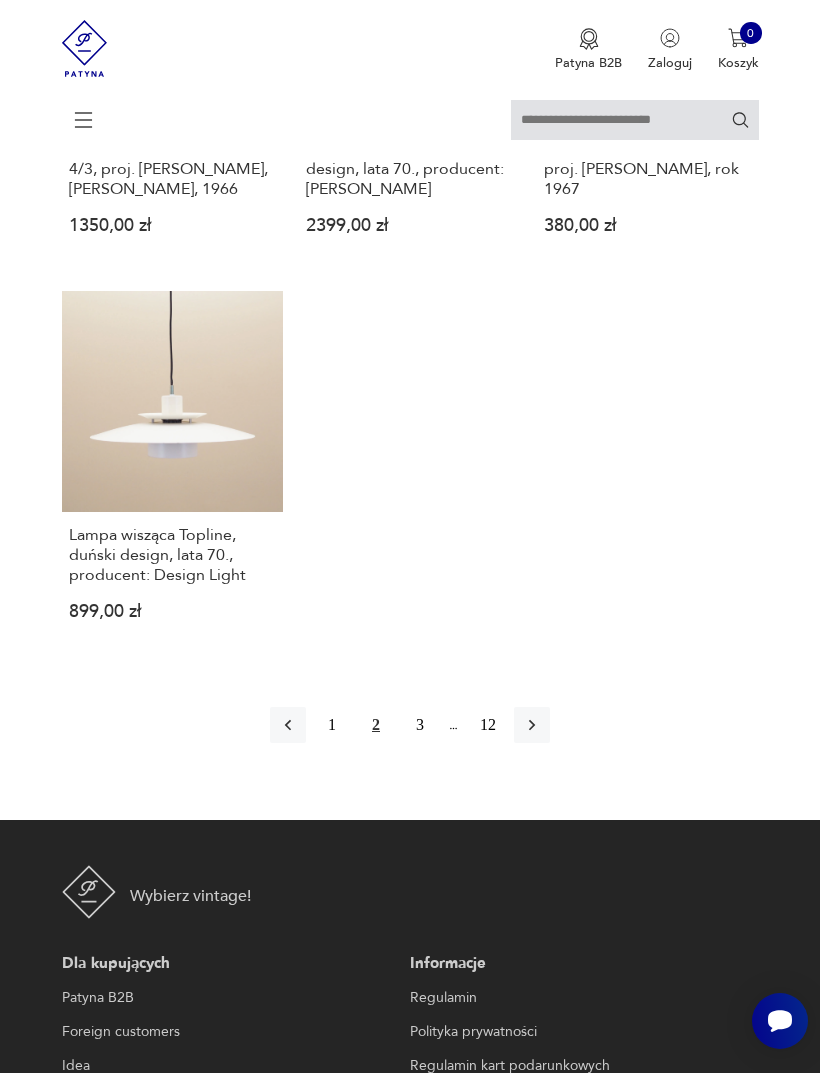 click at bounding box center [532, 725] 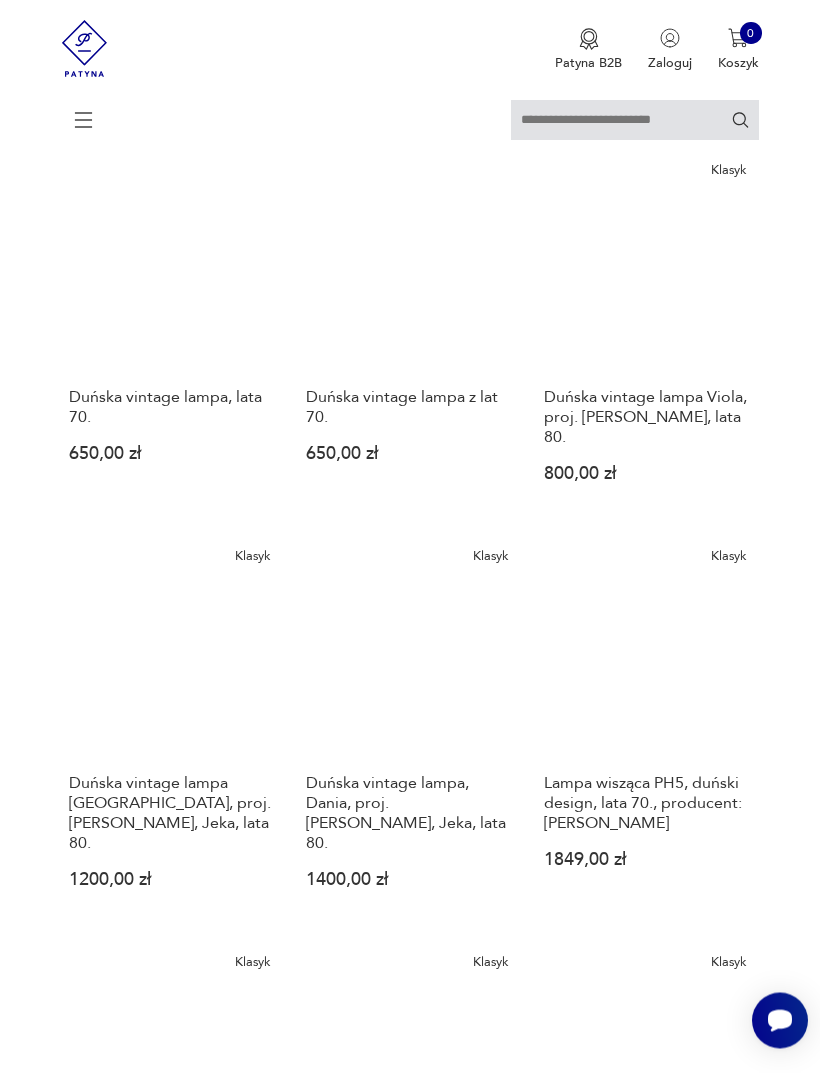 scroll, scrollTop: 365, scrollLeft: 0, axis: vertical 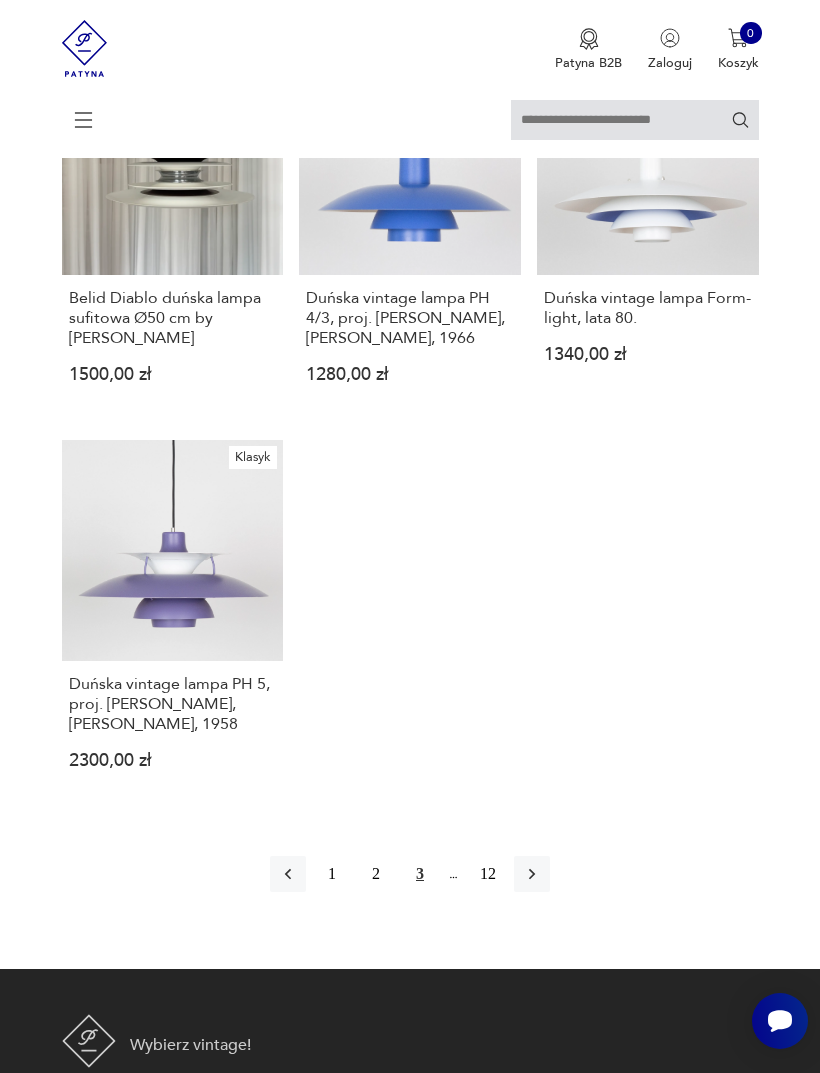 click 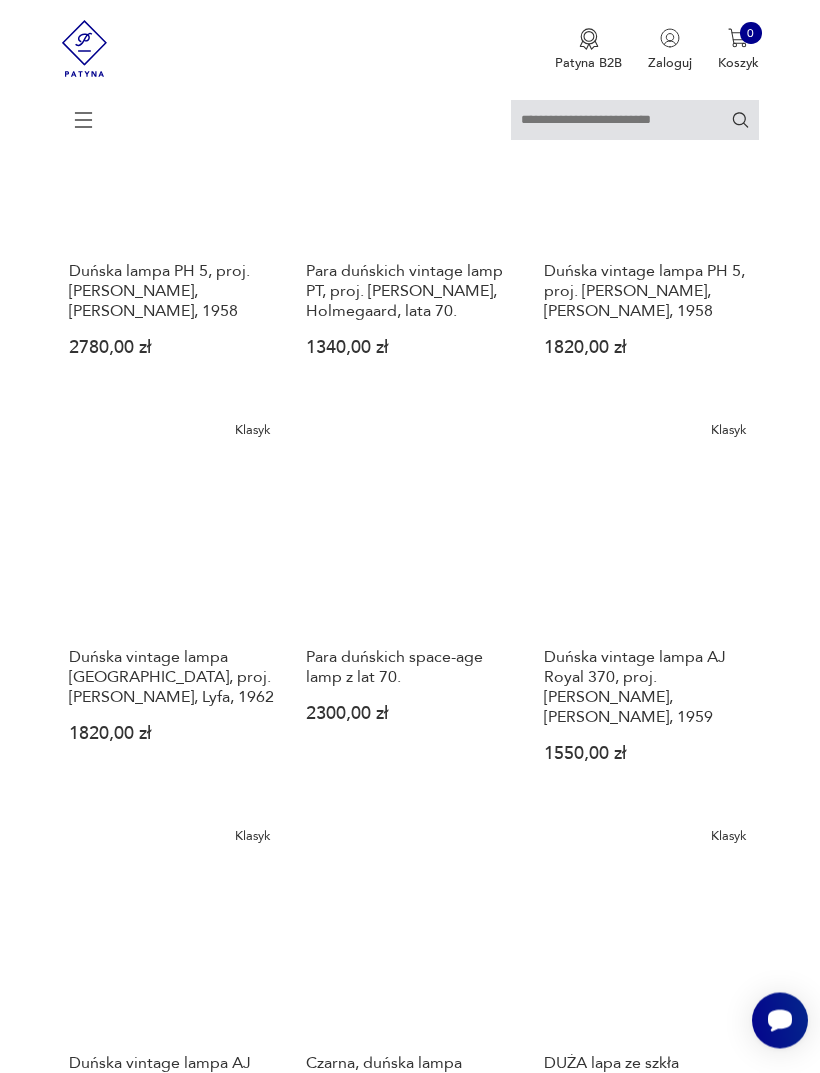 scroll, scrollTop: 365, scrollLeft: 0, axis: vertical 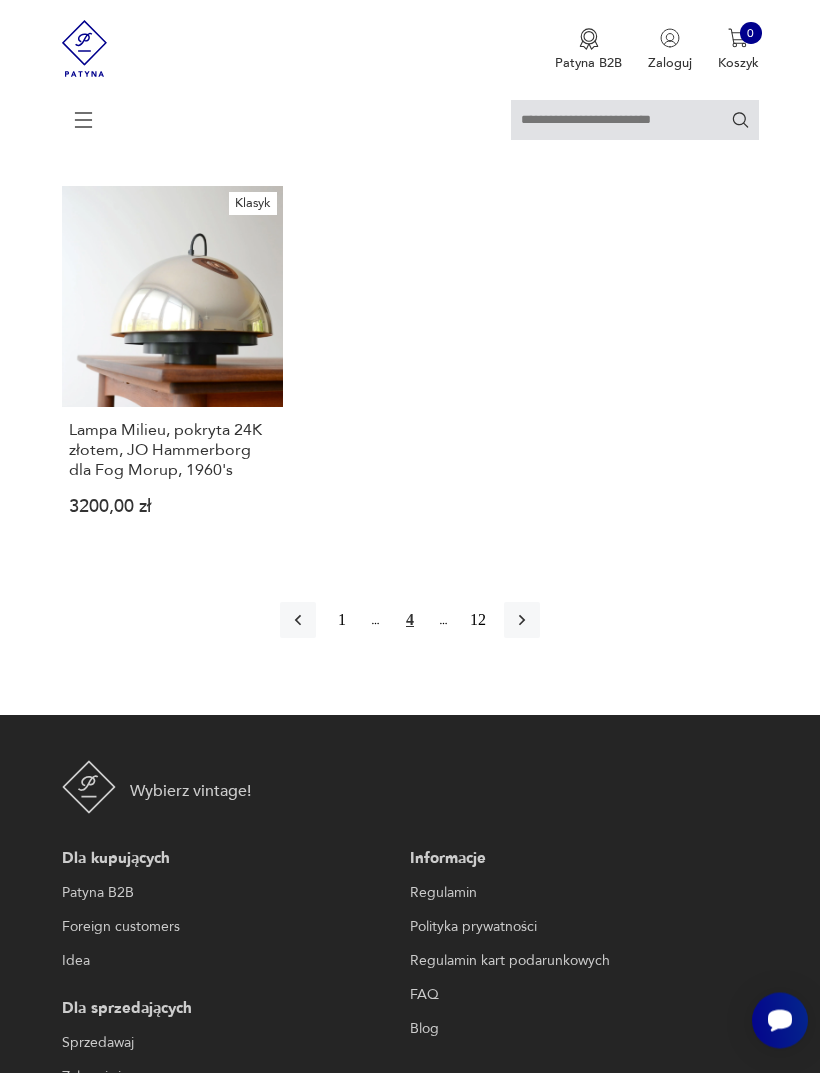 click 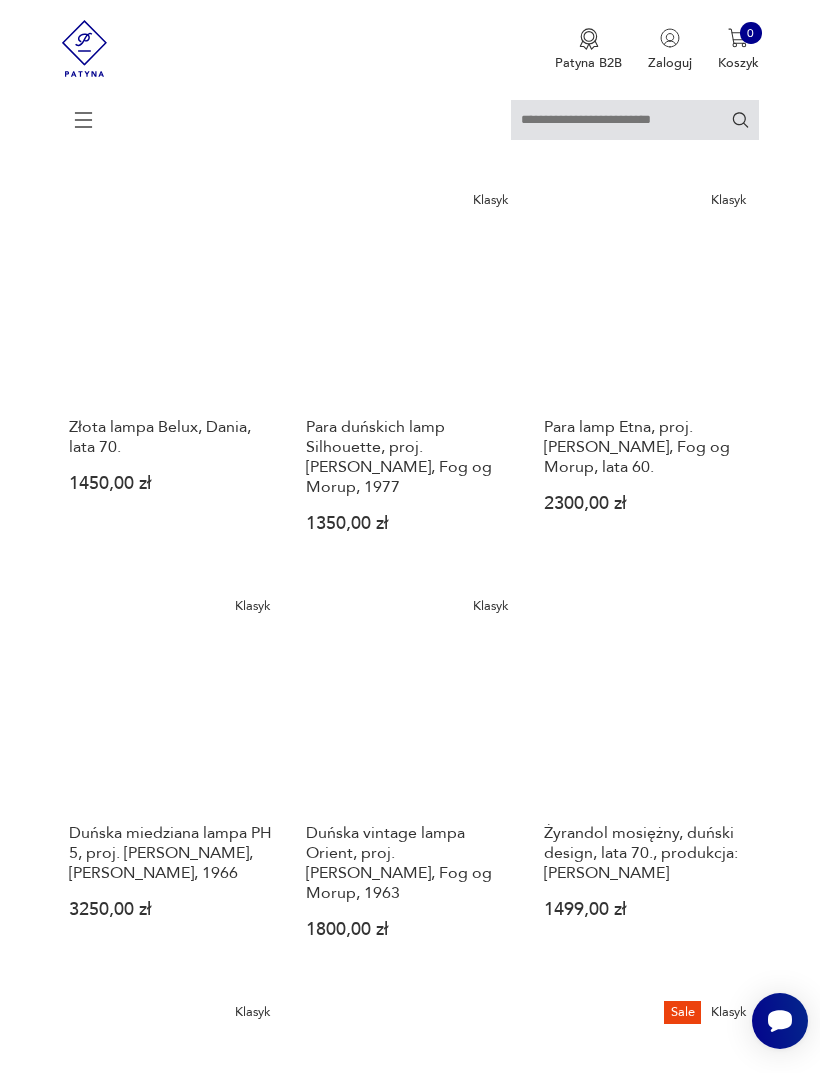 scroll, scrollTop: 918, scrollLeft: 0, axis: vertical 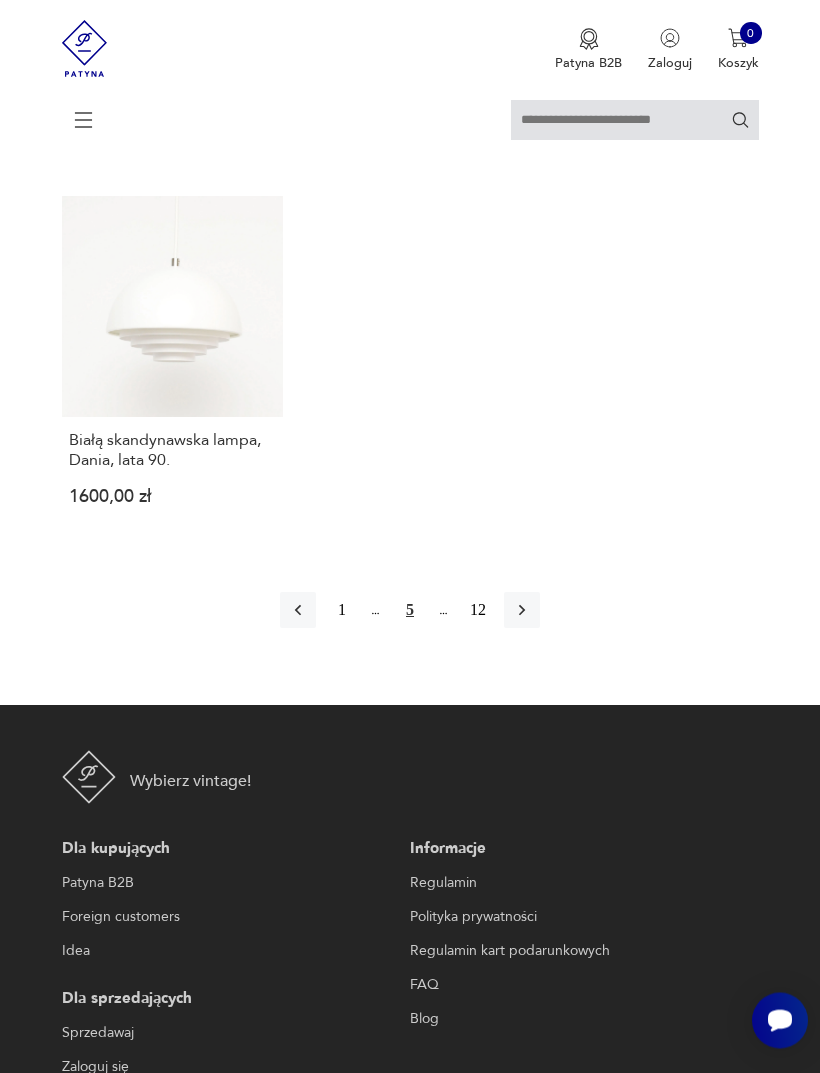 click 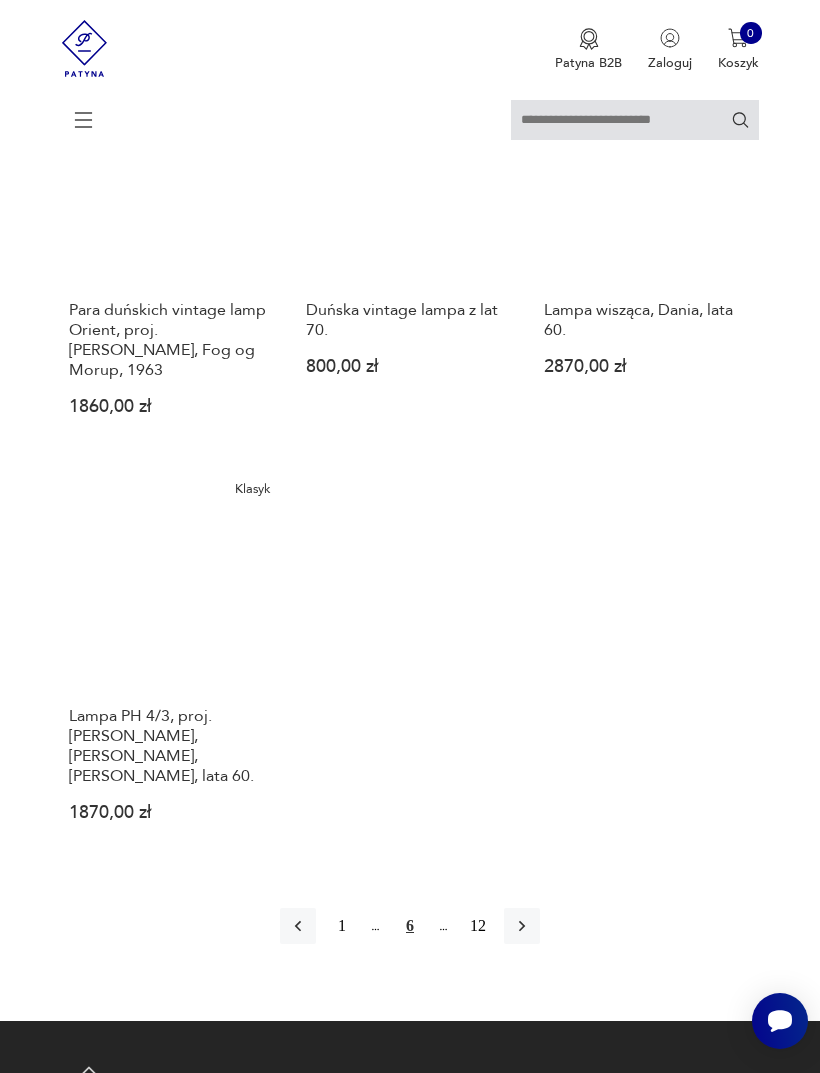 scroll, scrollTop: 2176, scrollLeft: 0, axis: vertical 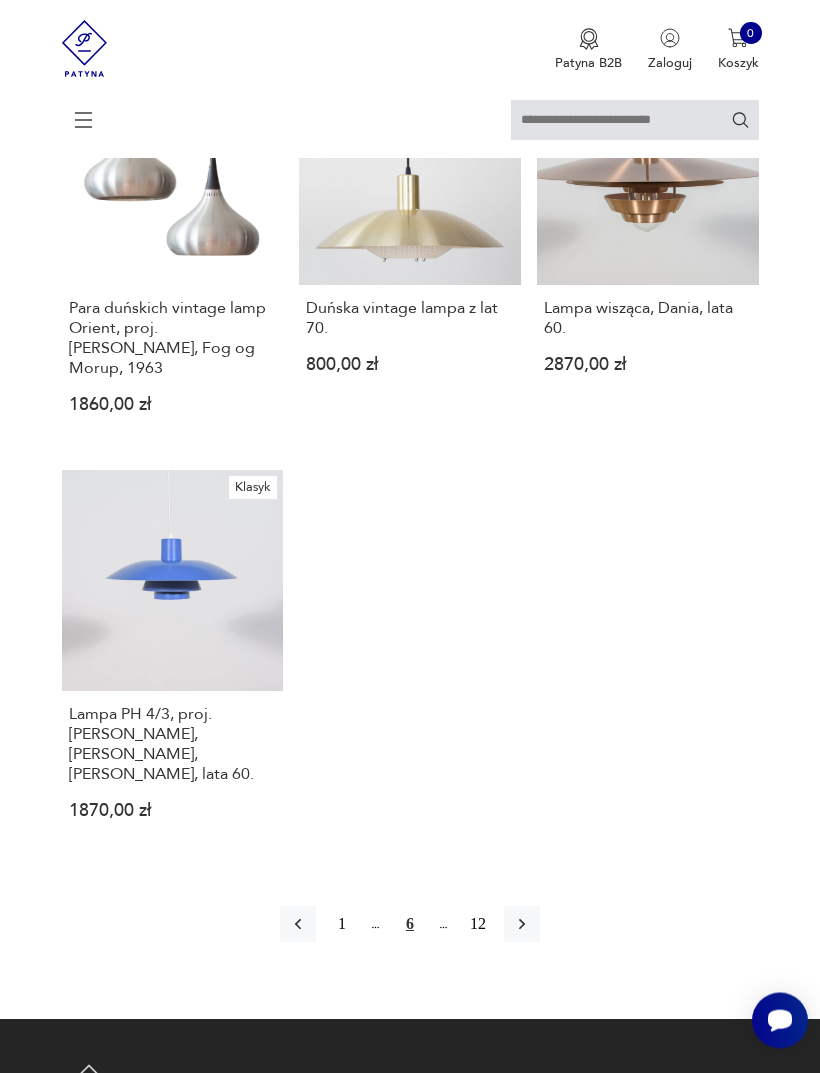 click 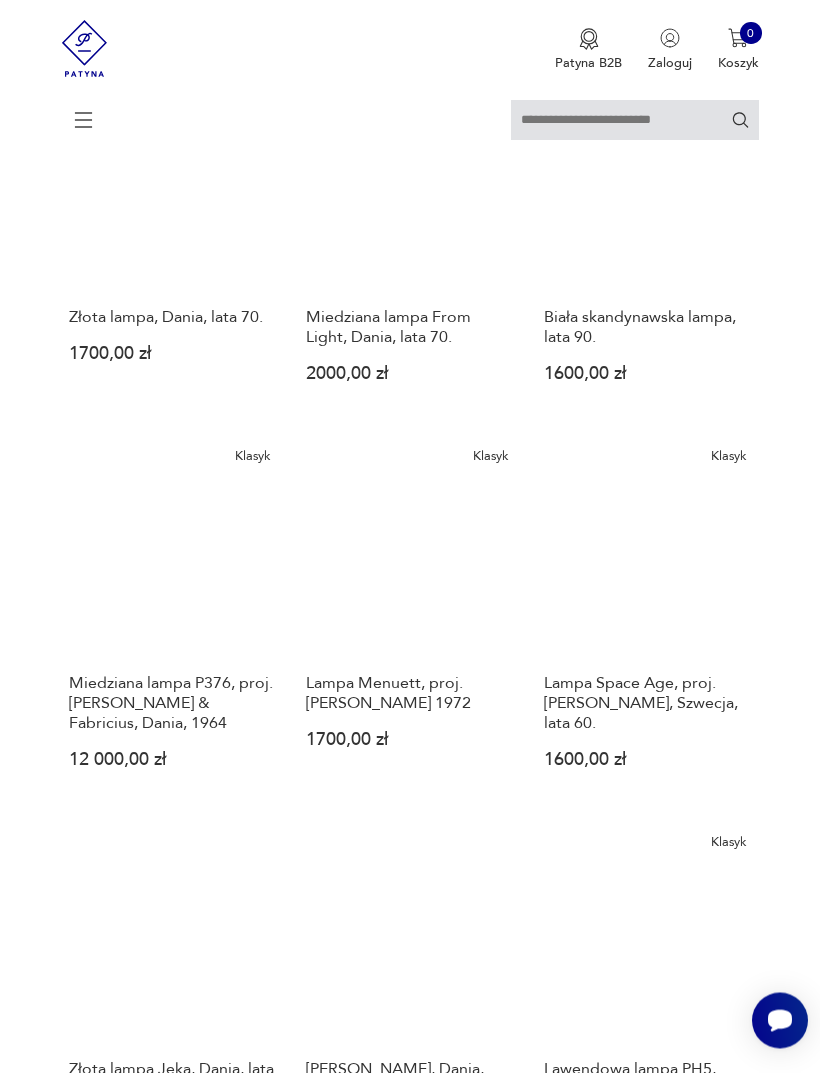 scroll, scrollTop: 365, scrollLeft: 0, axis: vertical 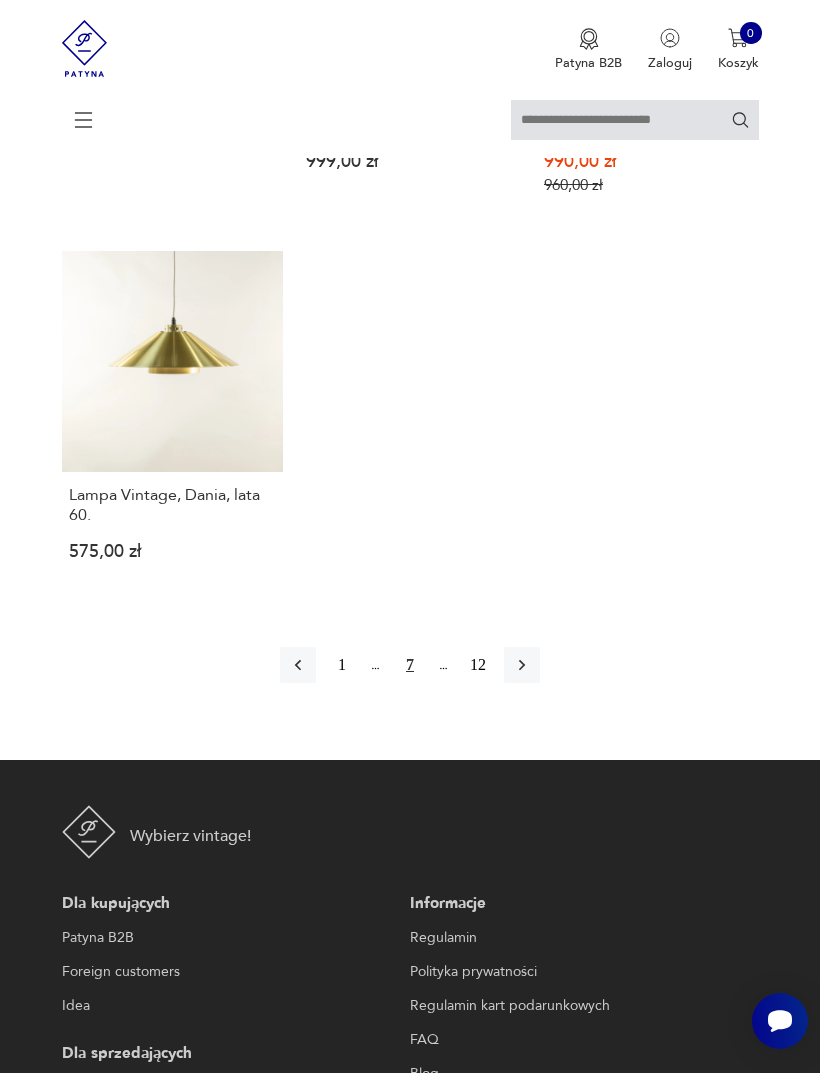 click 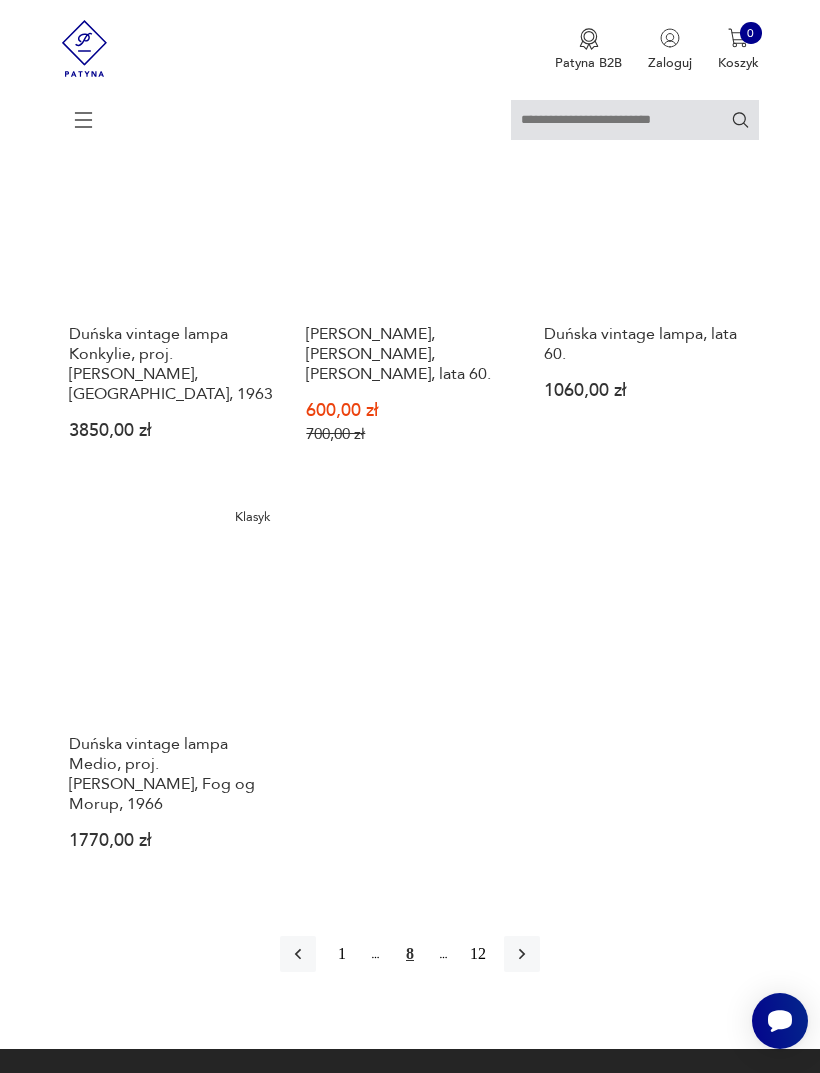 scroll, scrollTop: 2279, scrollLeft: 0, axis: vertical 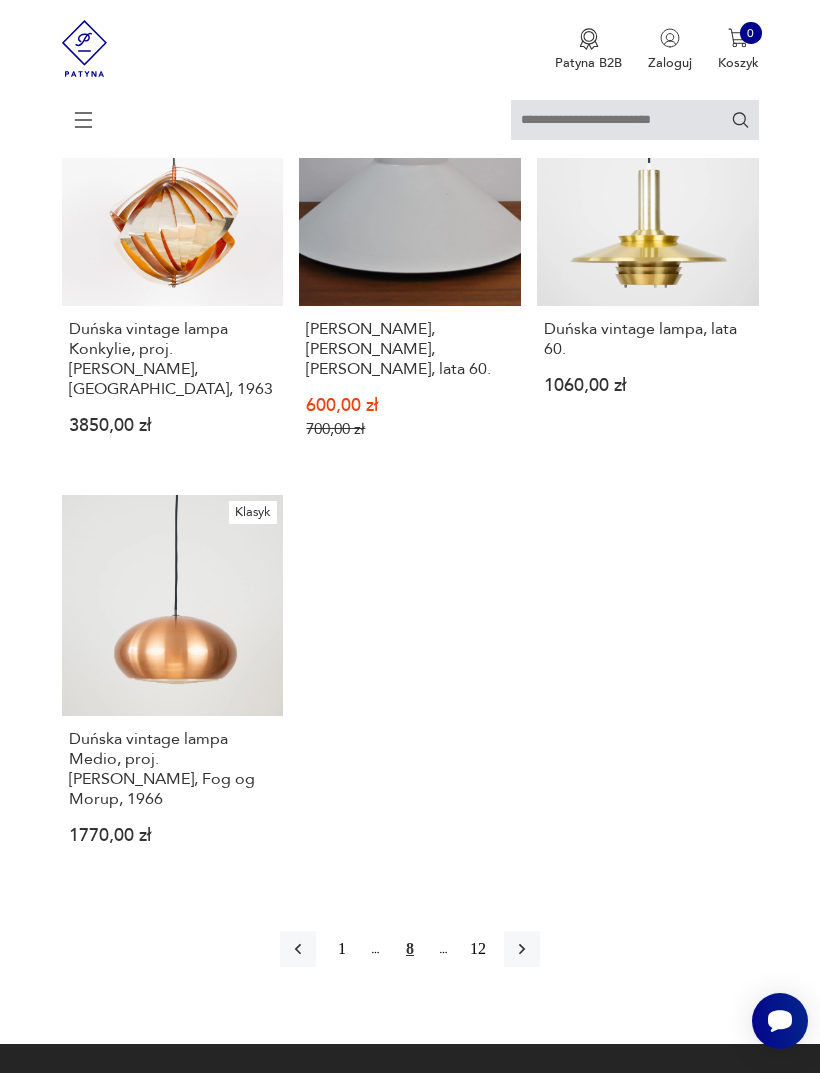 click 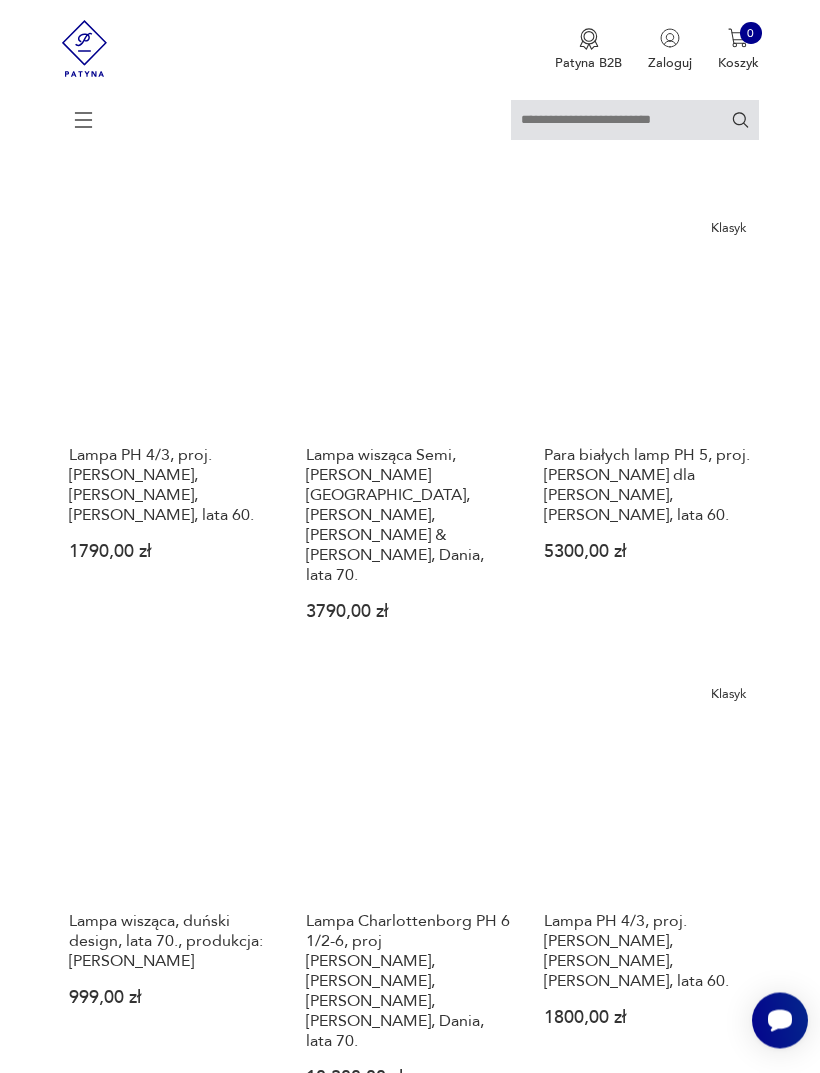 scroll, scrollTop: 1733, scrollLeft: 0, axis: vertical 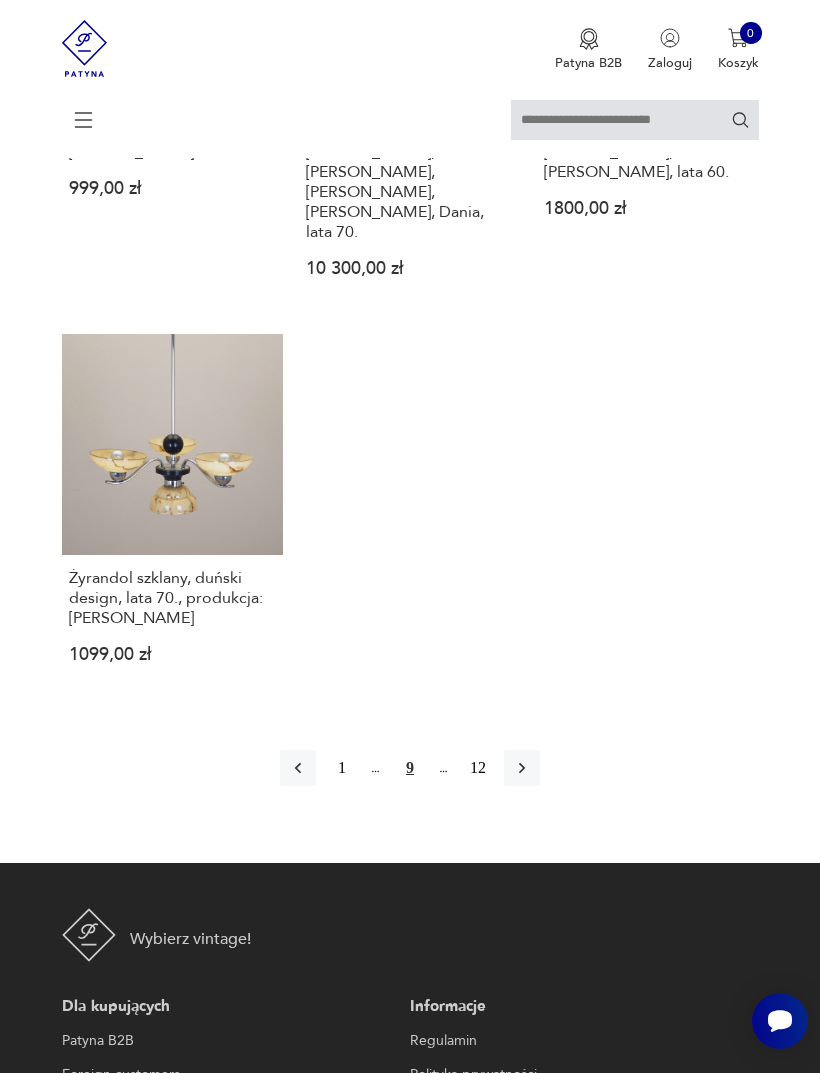 click 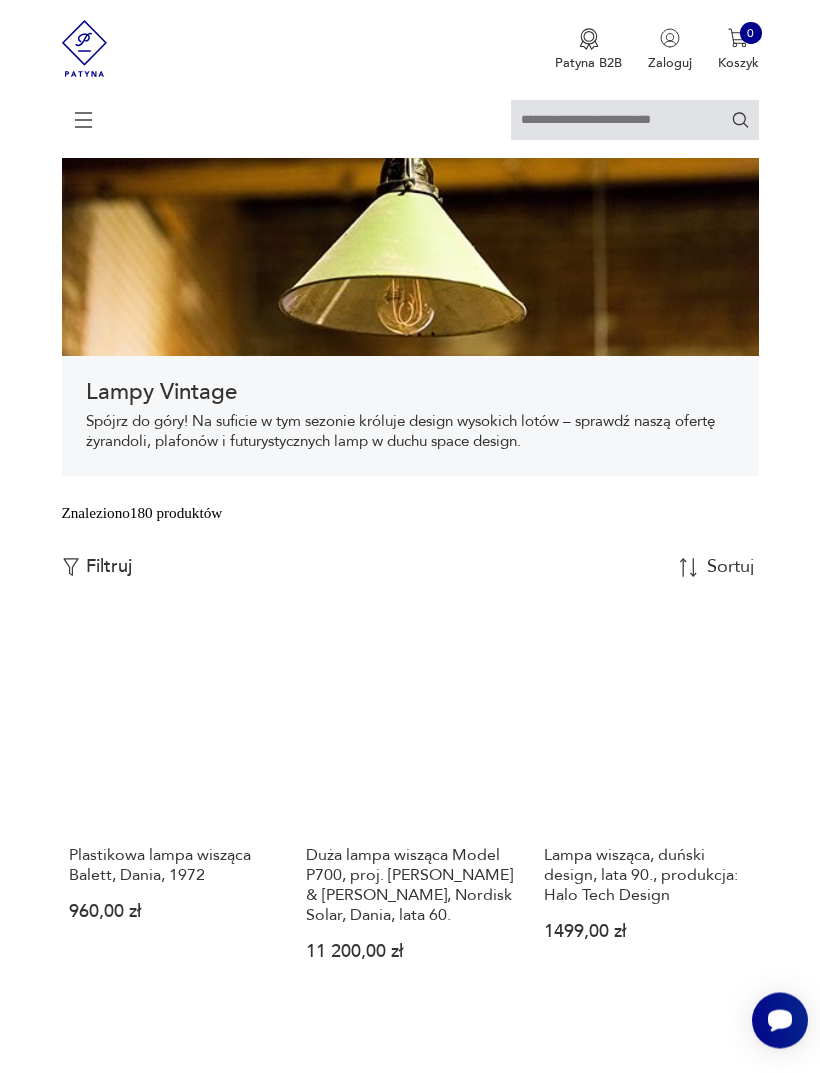 scroll, scrollTop: 0, scrollLeft: 0, axis: both 